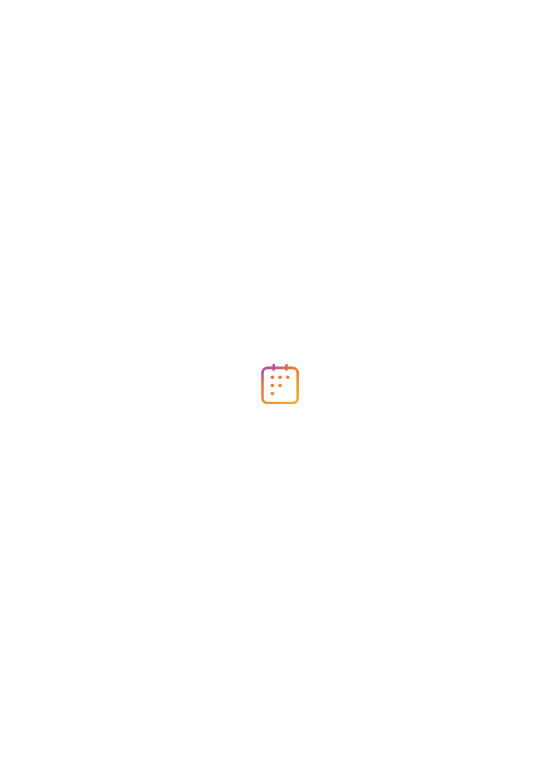 scroll, scrollTop: 0, scrollLeft: 0, axis: both 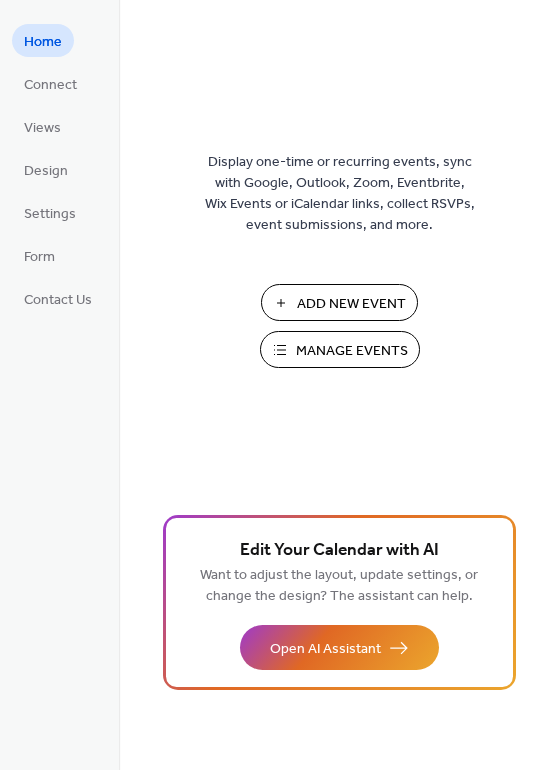 click on "Add New Event Manage Events 🚀 Upgrade" at bounding box center (340, 333) 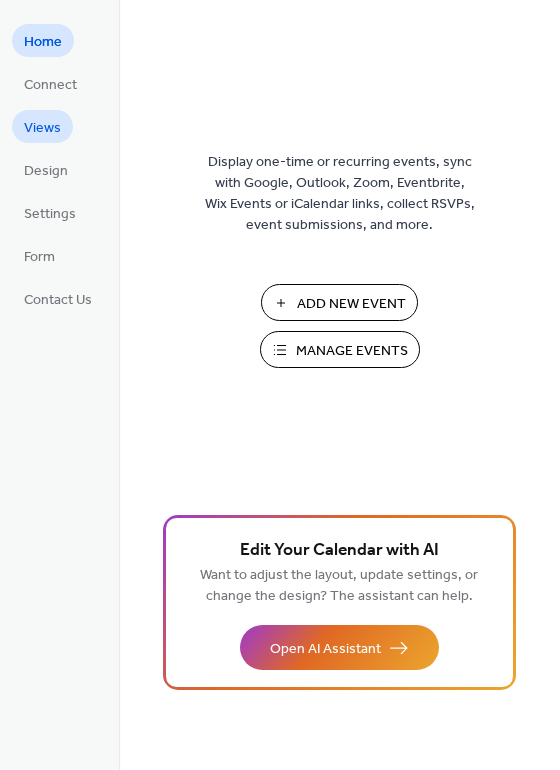 click on "Views" at bounding box center (42, 128) 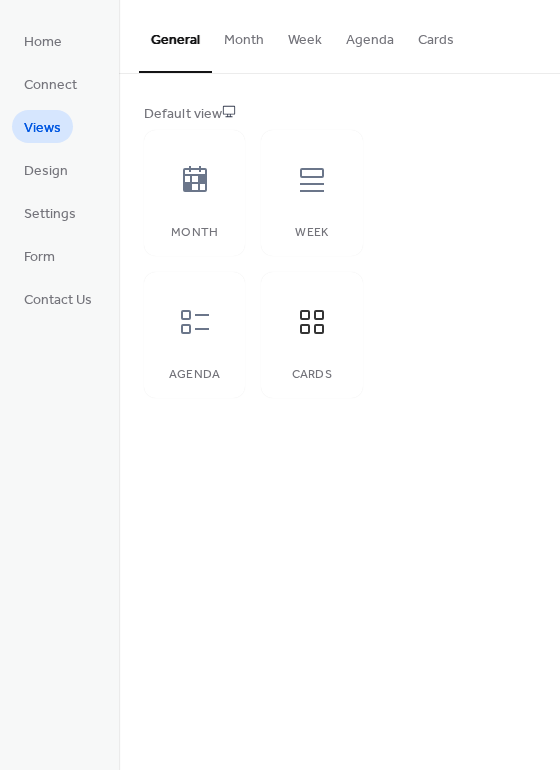 click on "Cards" at bounding box center [436, 35] 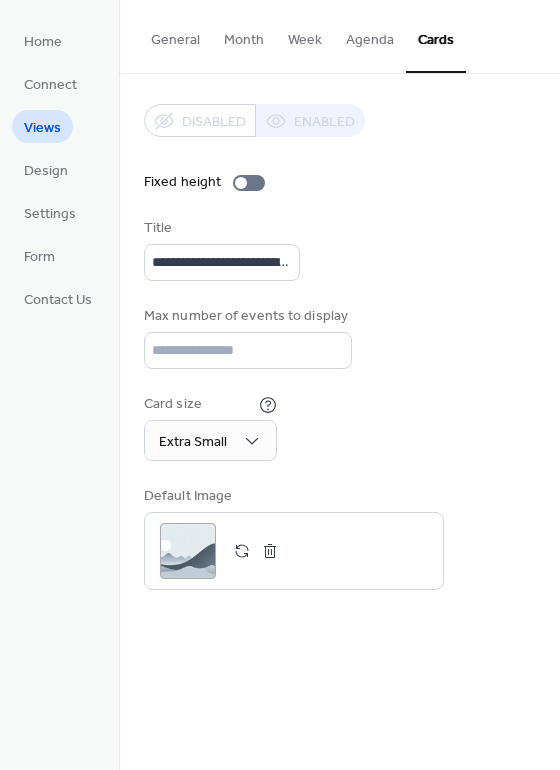 click on "General" at bounding box center [175, 35] 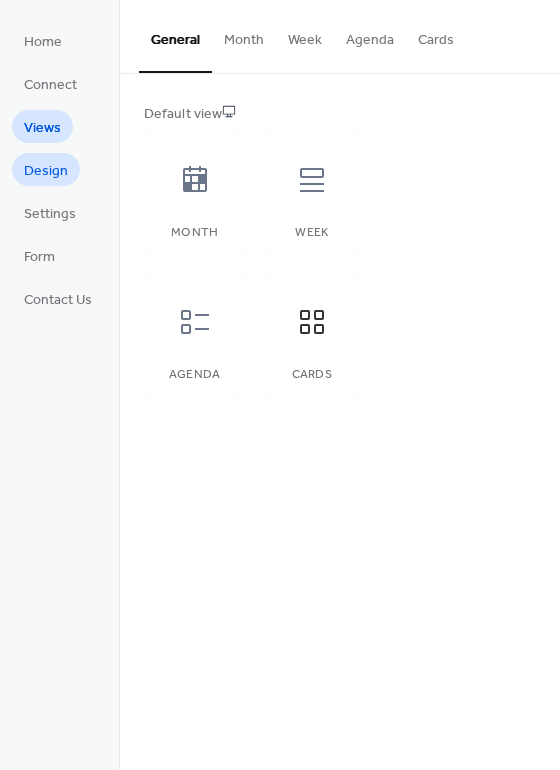 click on "Design" at bounding box center [46, 171] 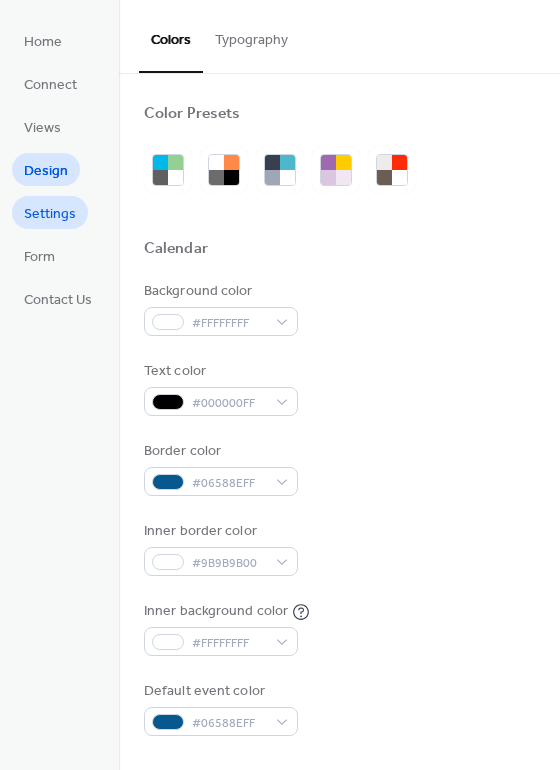 click on "Settings" at bounding box center [50, 214] 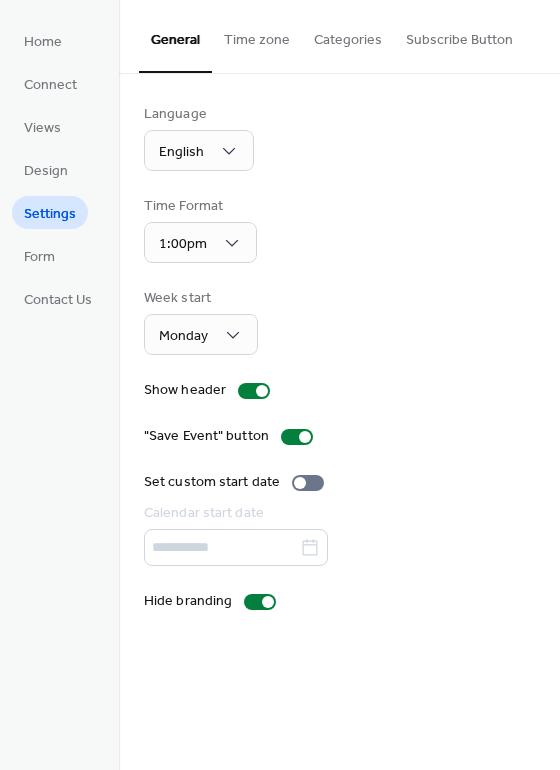 click on "Time zone" at bounding box center [257, 35] 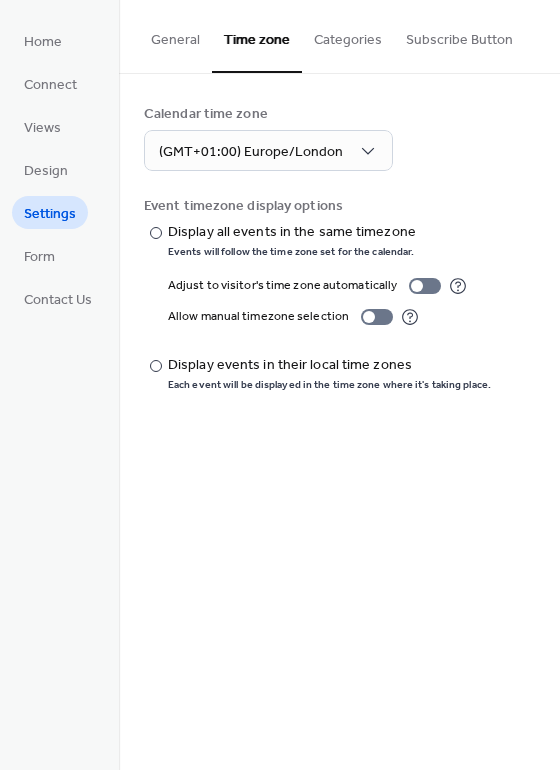 click on "Categories" at bounding box center (348, 35) 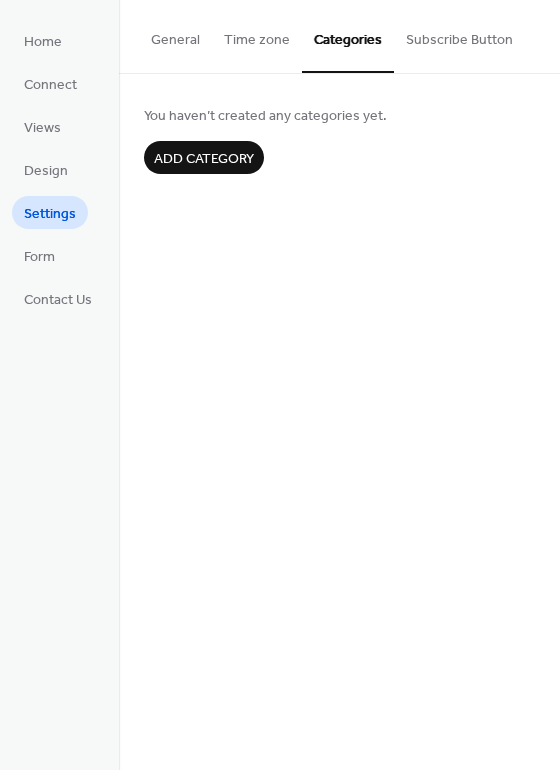 click on "Subscribe Button" at bounding box center [459, 35] 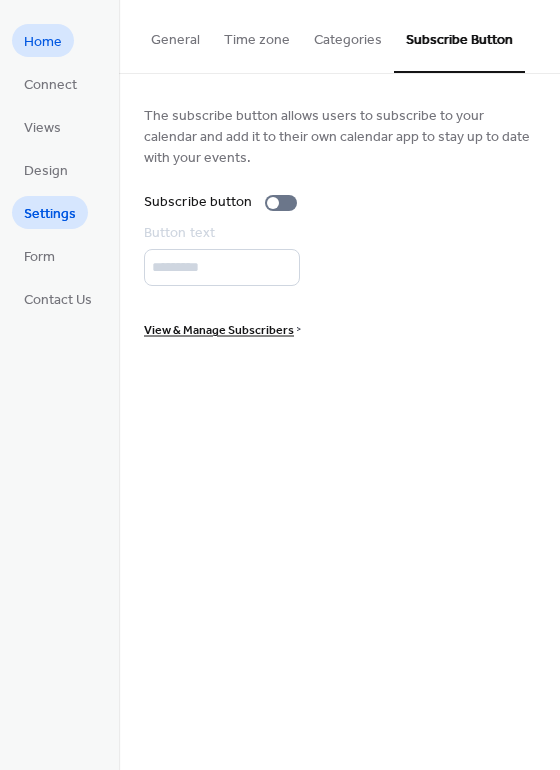 click on "Home" at bounding box center (43, 42) 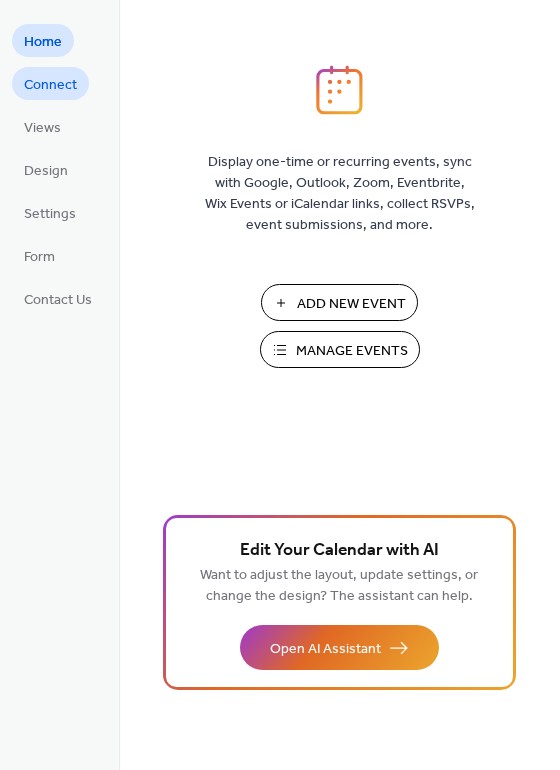 click on "Connect" at bounding box center (50, 85) 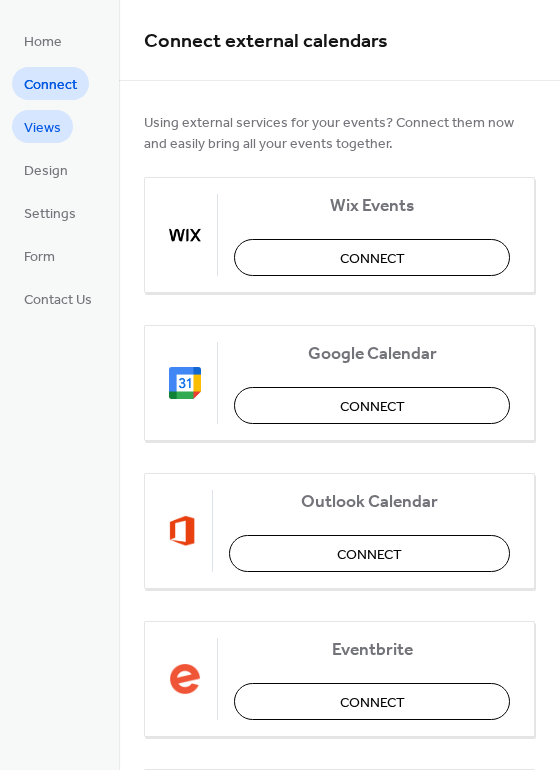 click on "Views" at bounding box center [42, 128] 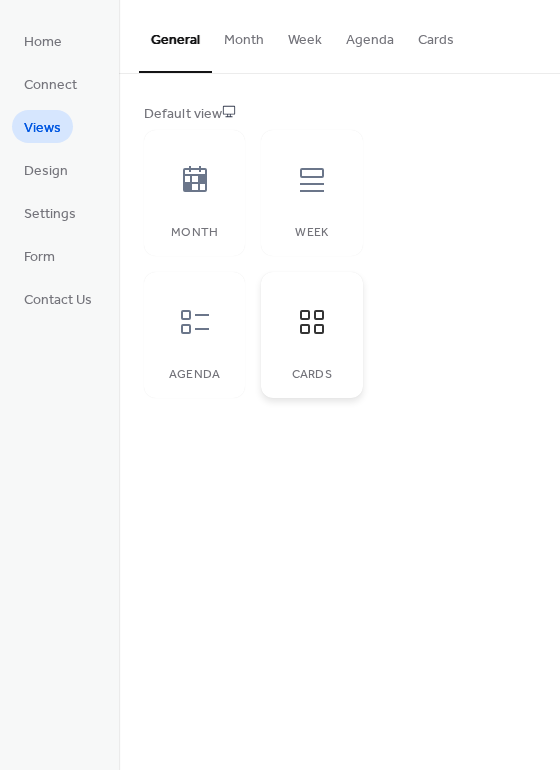 click at bounding box center (312, 322) 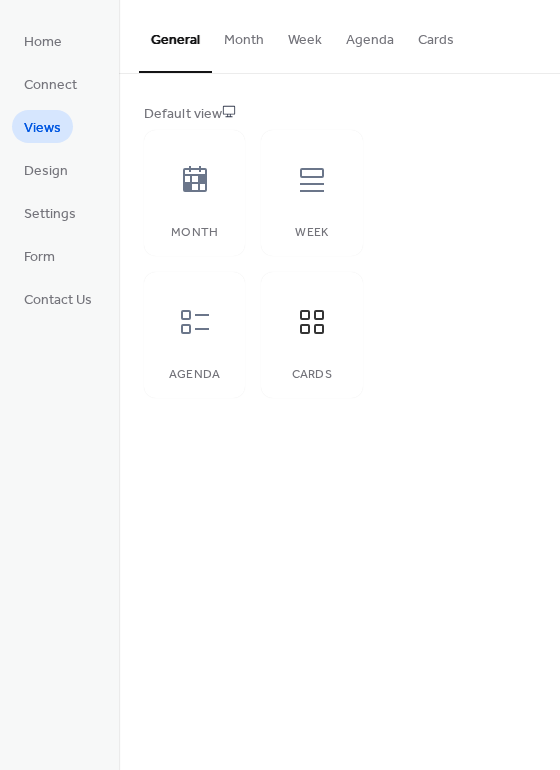 click on "Agenda" at bounding box center [370, 35] 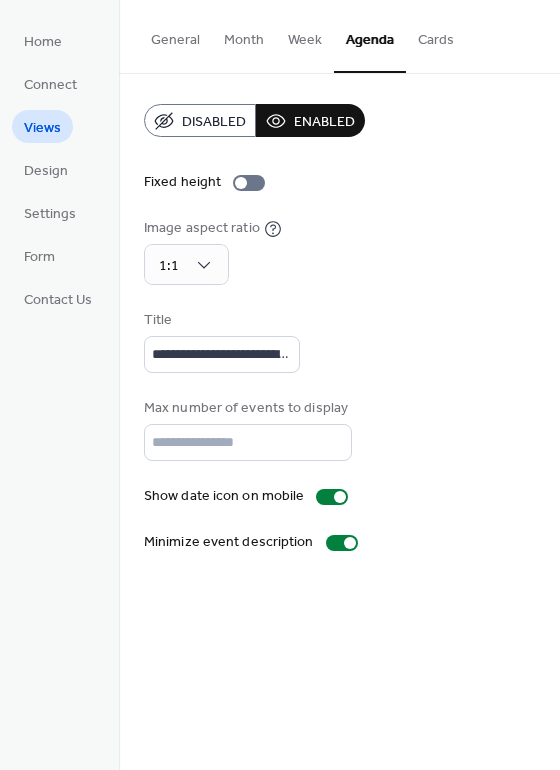 click on "Cards" at bounding box center (436, 35) 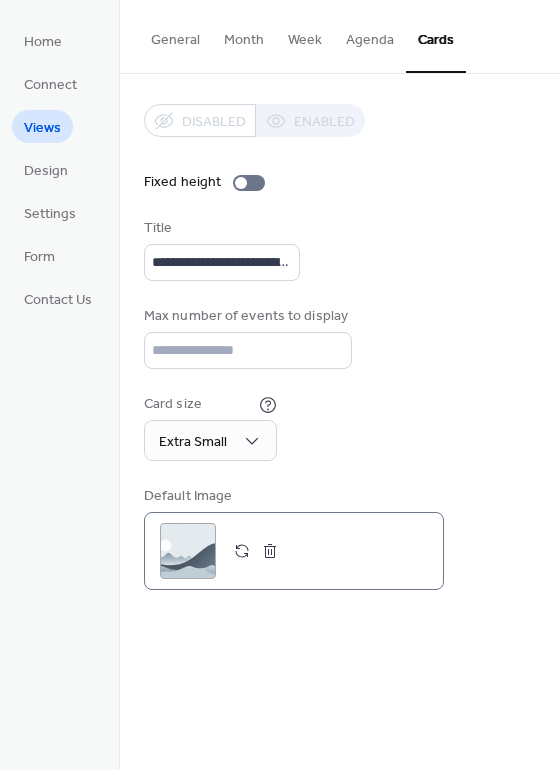 click at bounding box center [270, 551] 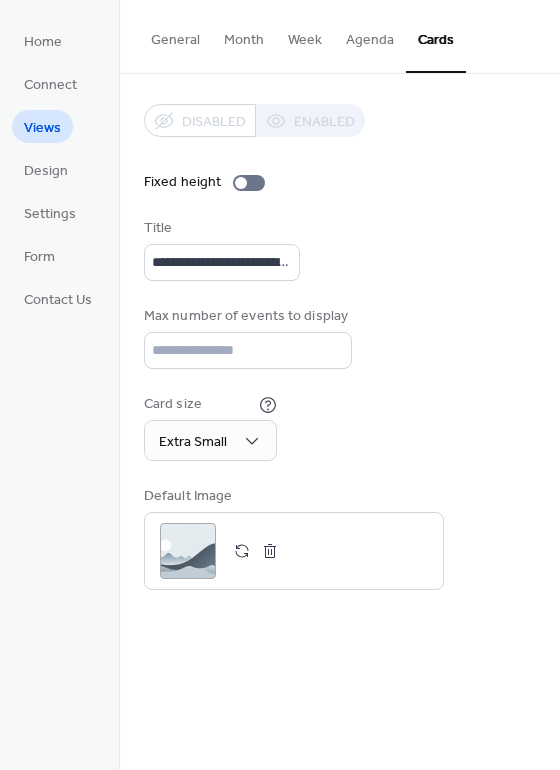 click on "Card size Extra Small" at bounding box center [339, 427] 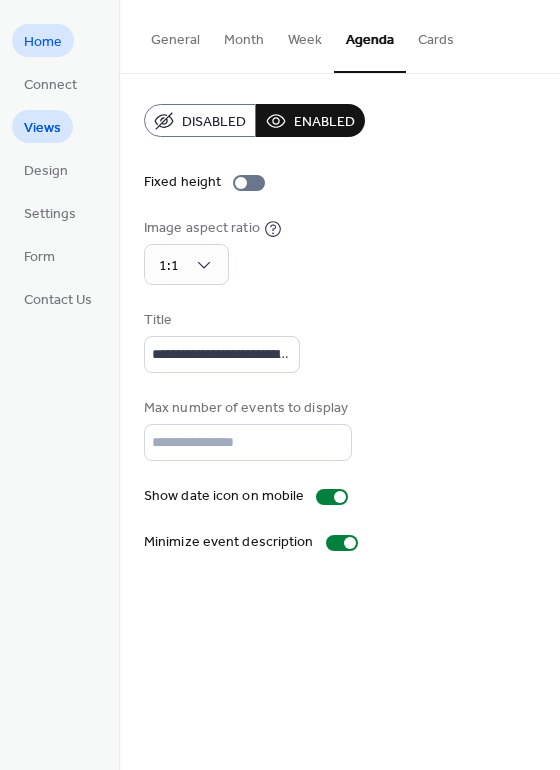 click on "Home" at bounding box center (43, 42) 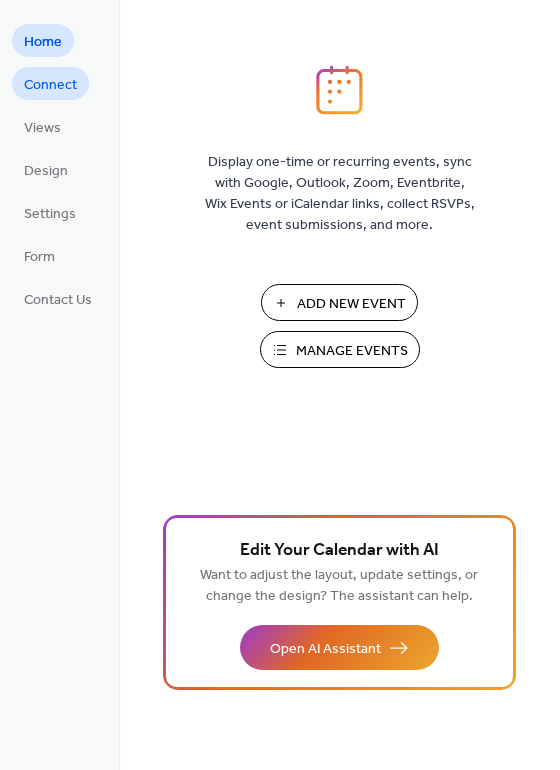 click on "Connect" at bounding box center [50, 85] 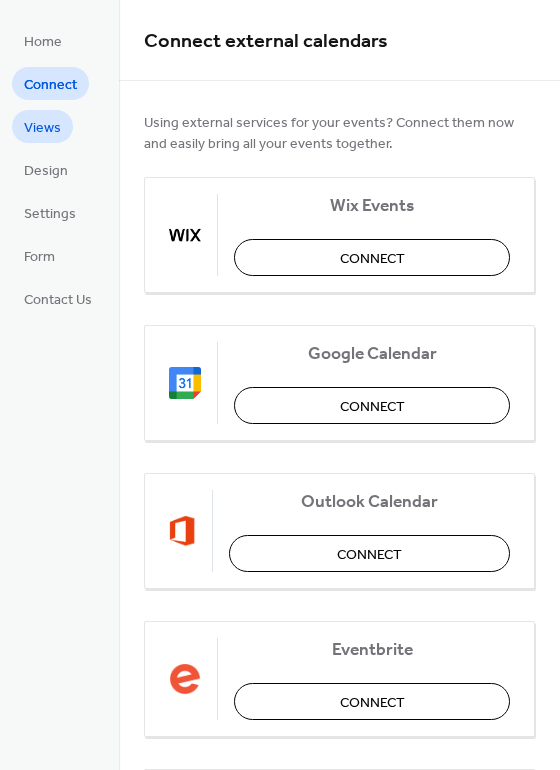 click on "Views" at bounding box center (42, 128) 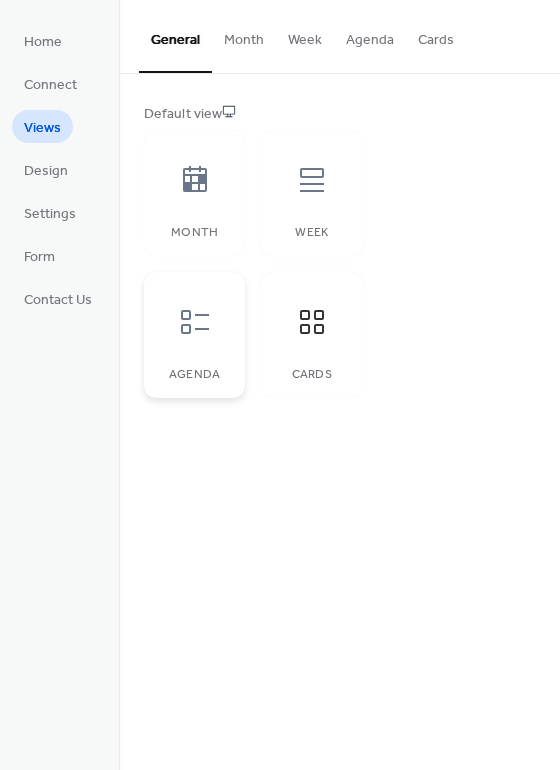 click 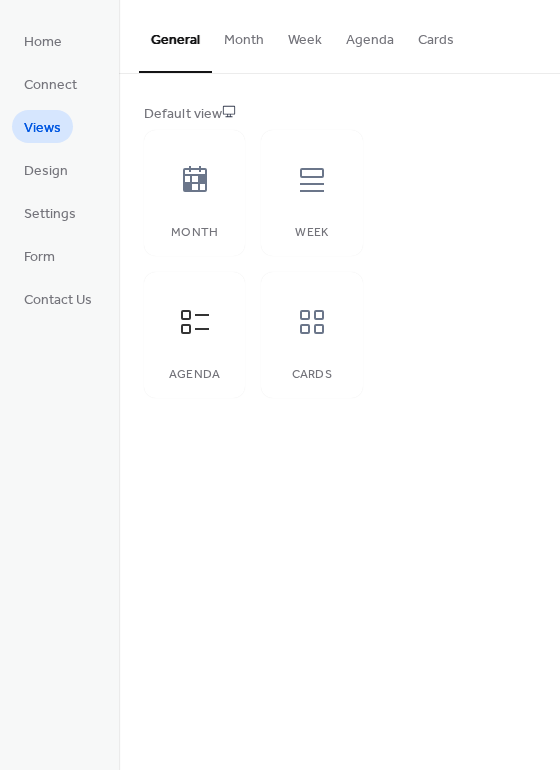 click on "Agenda" at bounding box center [370, 35] 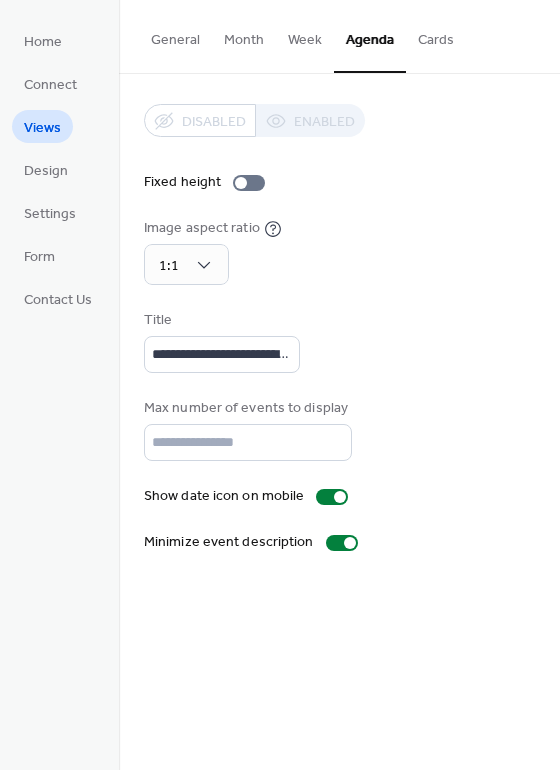 click on "Disabled Enabled" at bounding box center [254, 120] 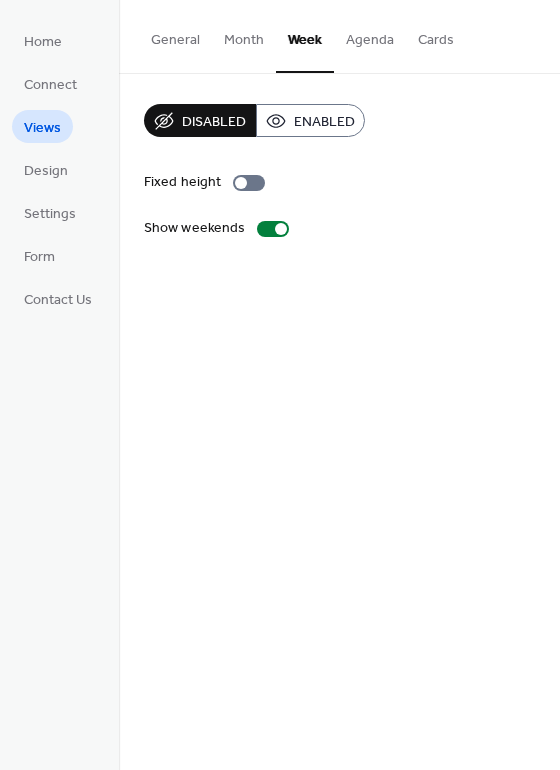 click on "Month" at bounding box center (244, 35) 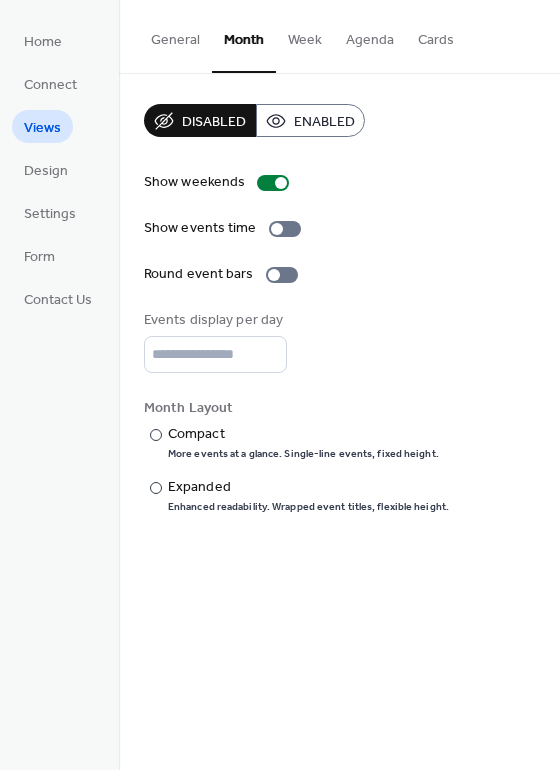 click on "General" at bounding box center [175, 35] 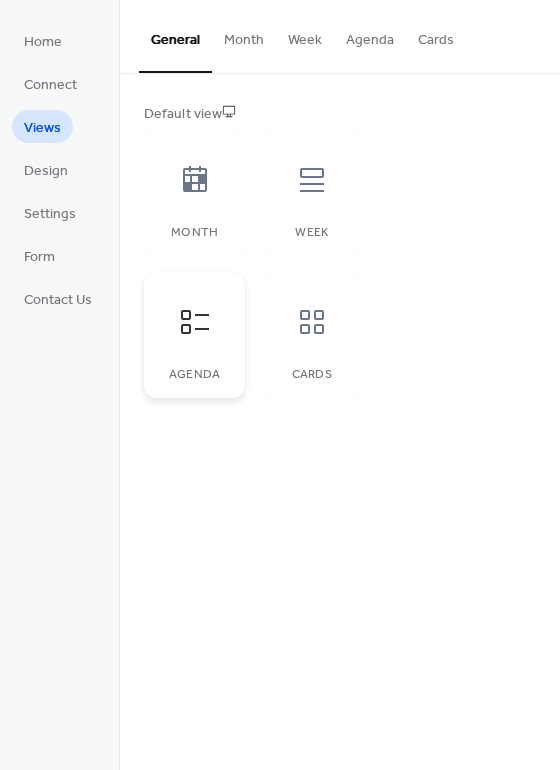click 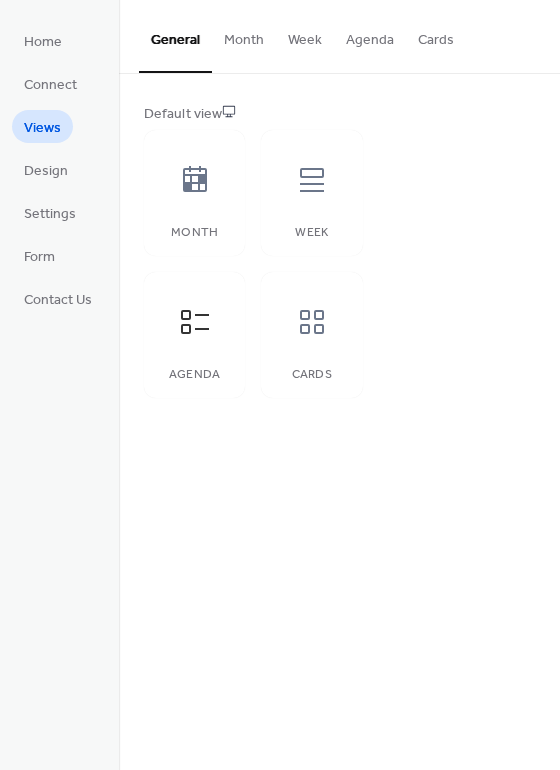 click on "Agenda" at bounding box center [370, 35] 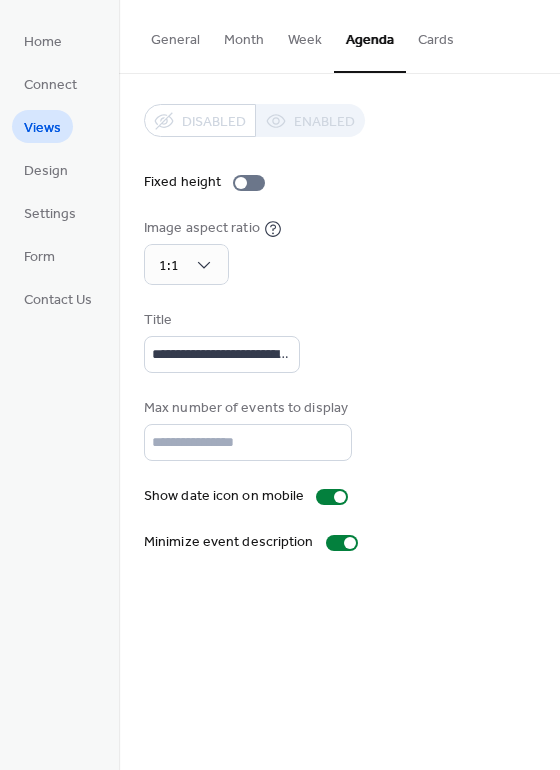 click on "General" at bounding box center (175, 35) 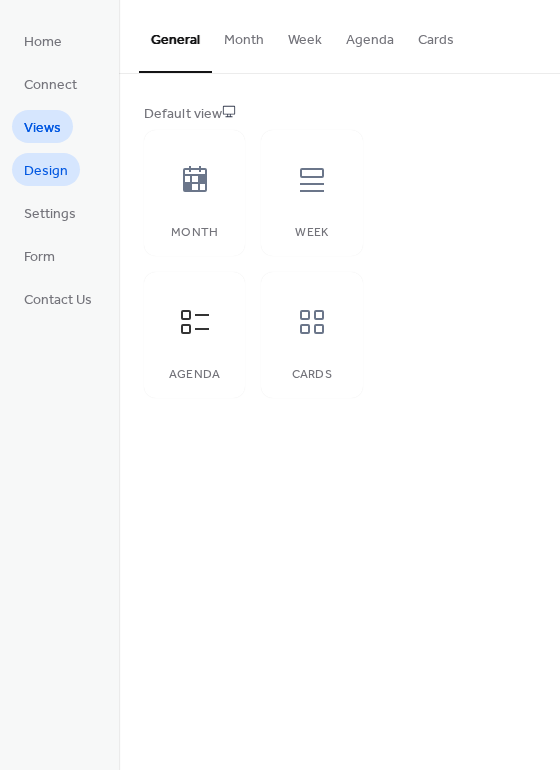 click on "Design" at bounding box center [46, 171] 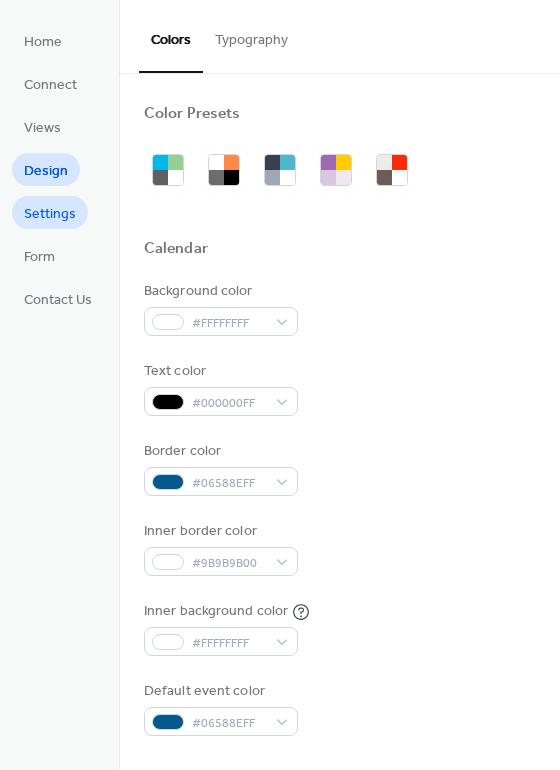 click on "Settings" at bounding box center [50, 214] 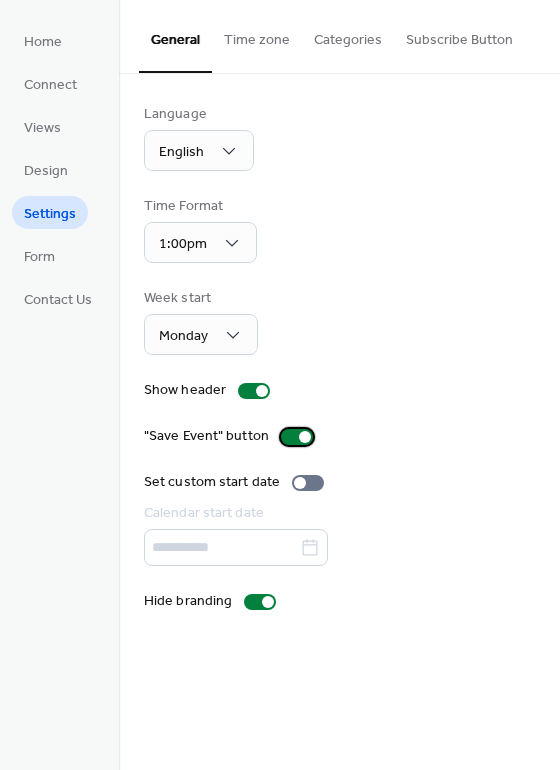 click at bounding box center (297, 437) 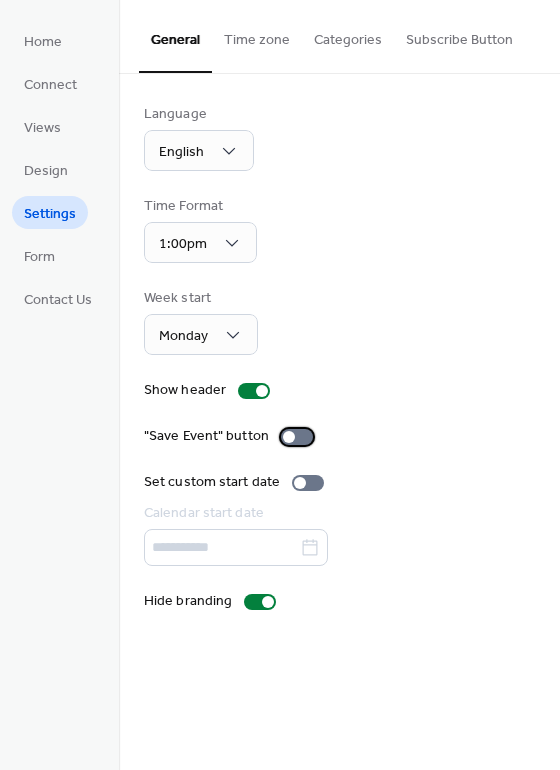 click at bounding box center (297, 437) 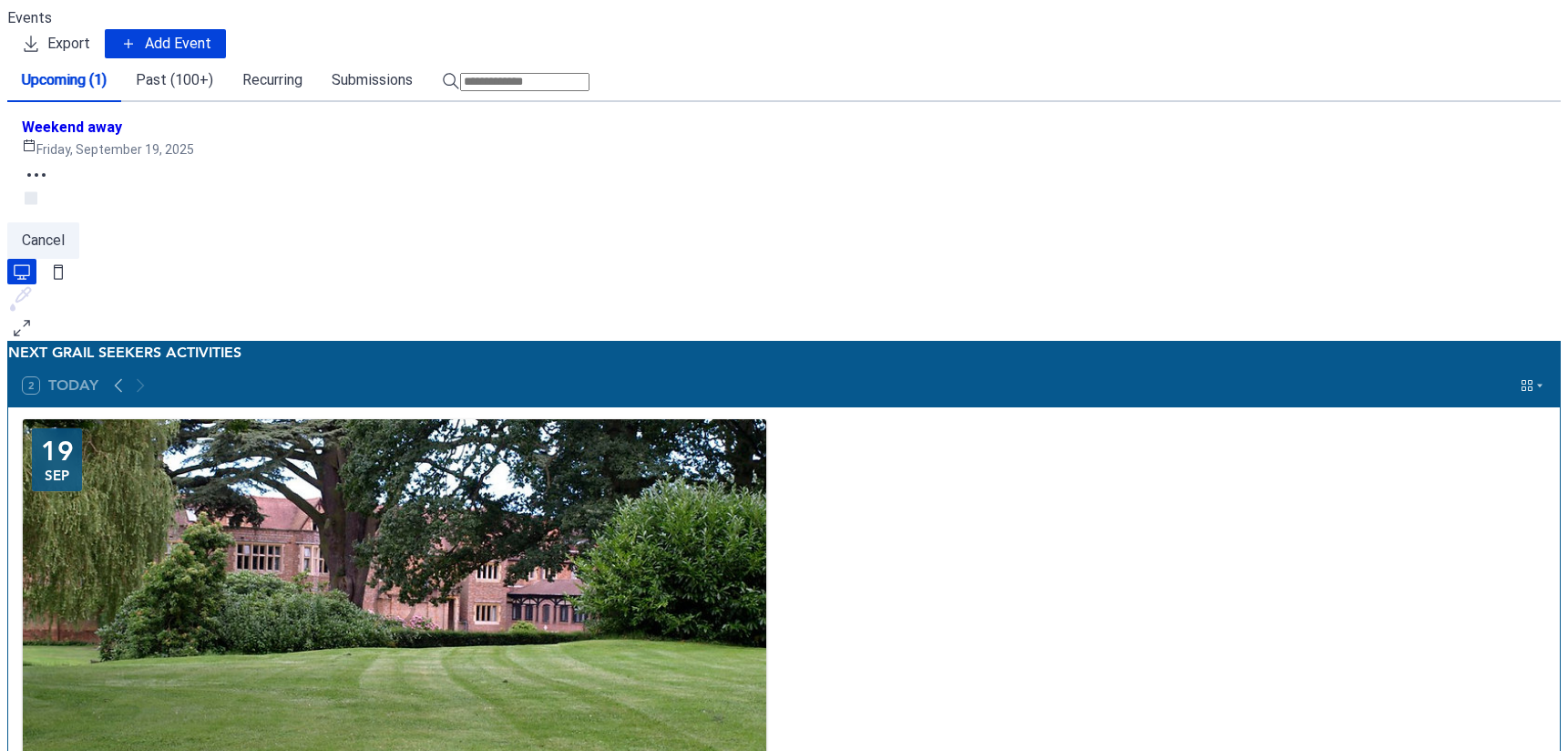 scroll, scrollTop: 0, scrollLeft: 0, axis: both 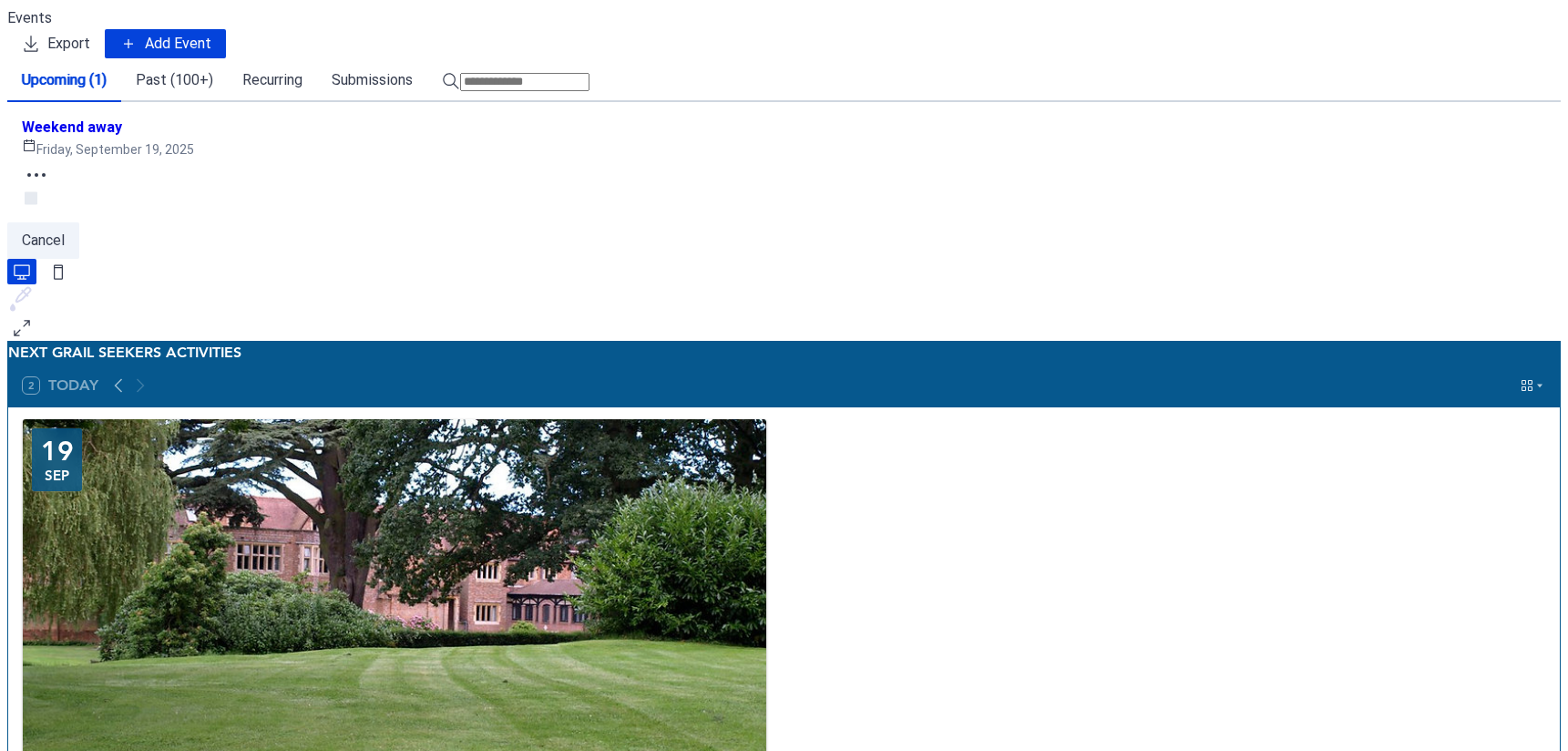click on "Weekend away [DAY], [MONTH] [DAY], [YEAR]" at bounding box center (784, 139) 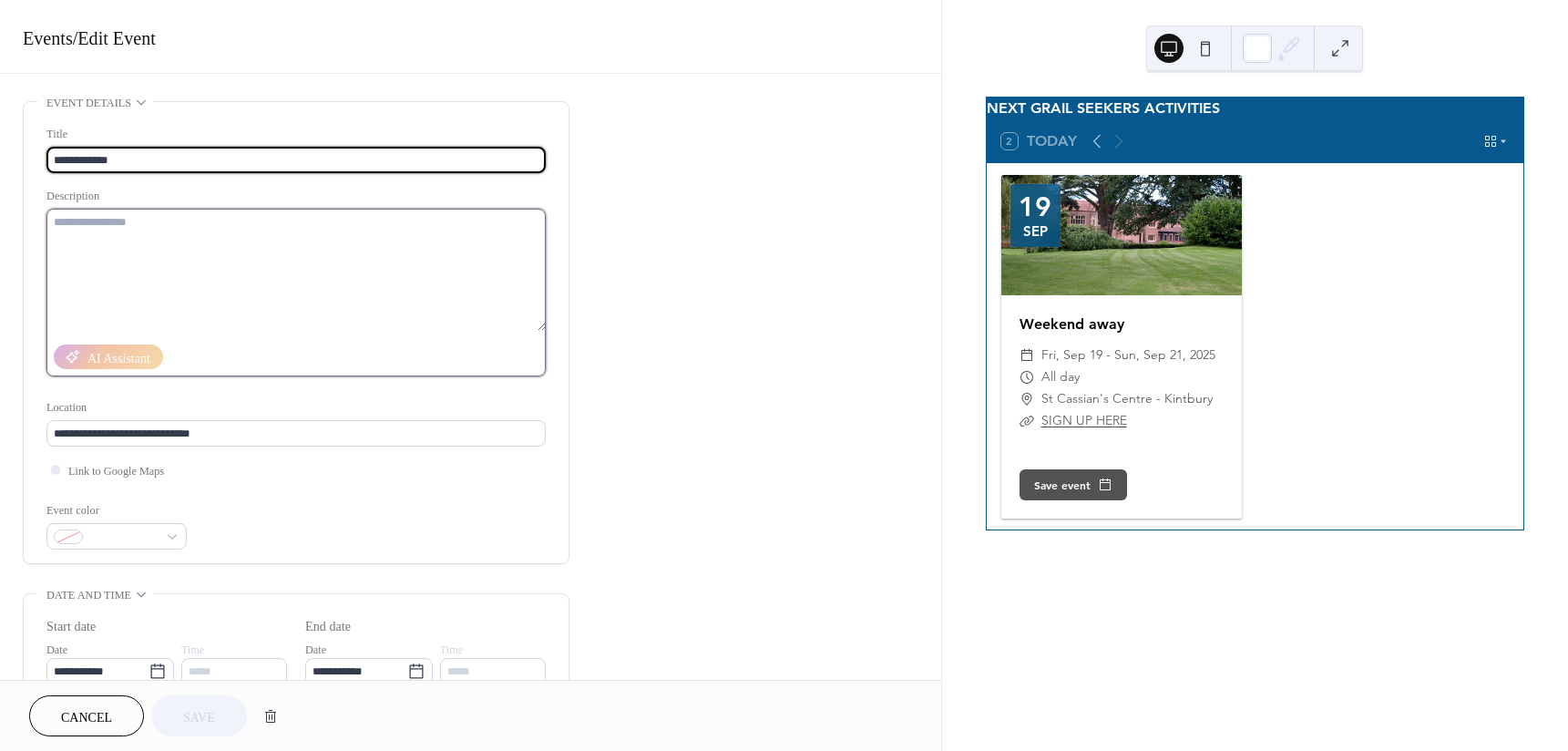 click at bounding box center (296, 270) 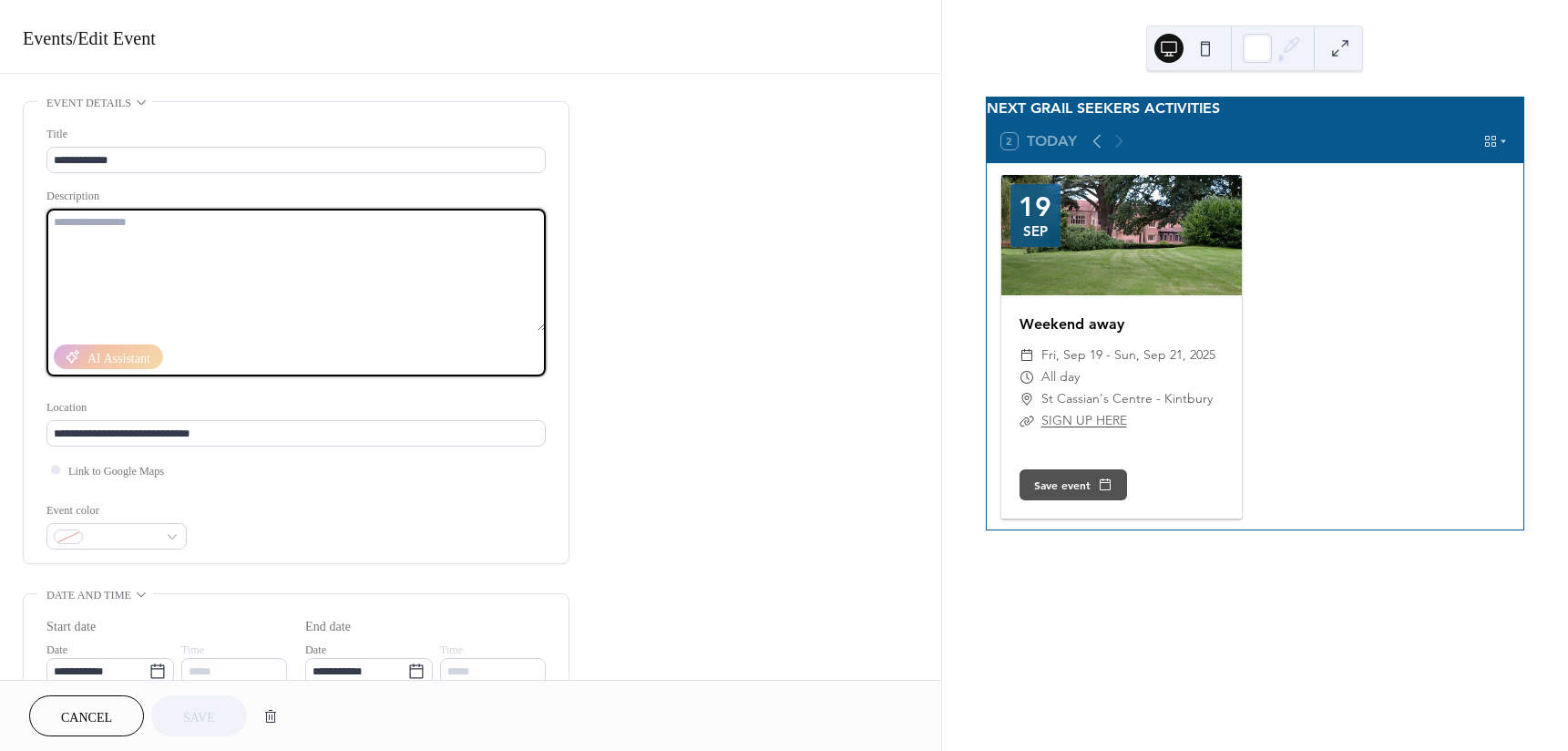 paste on "**********" 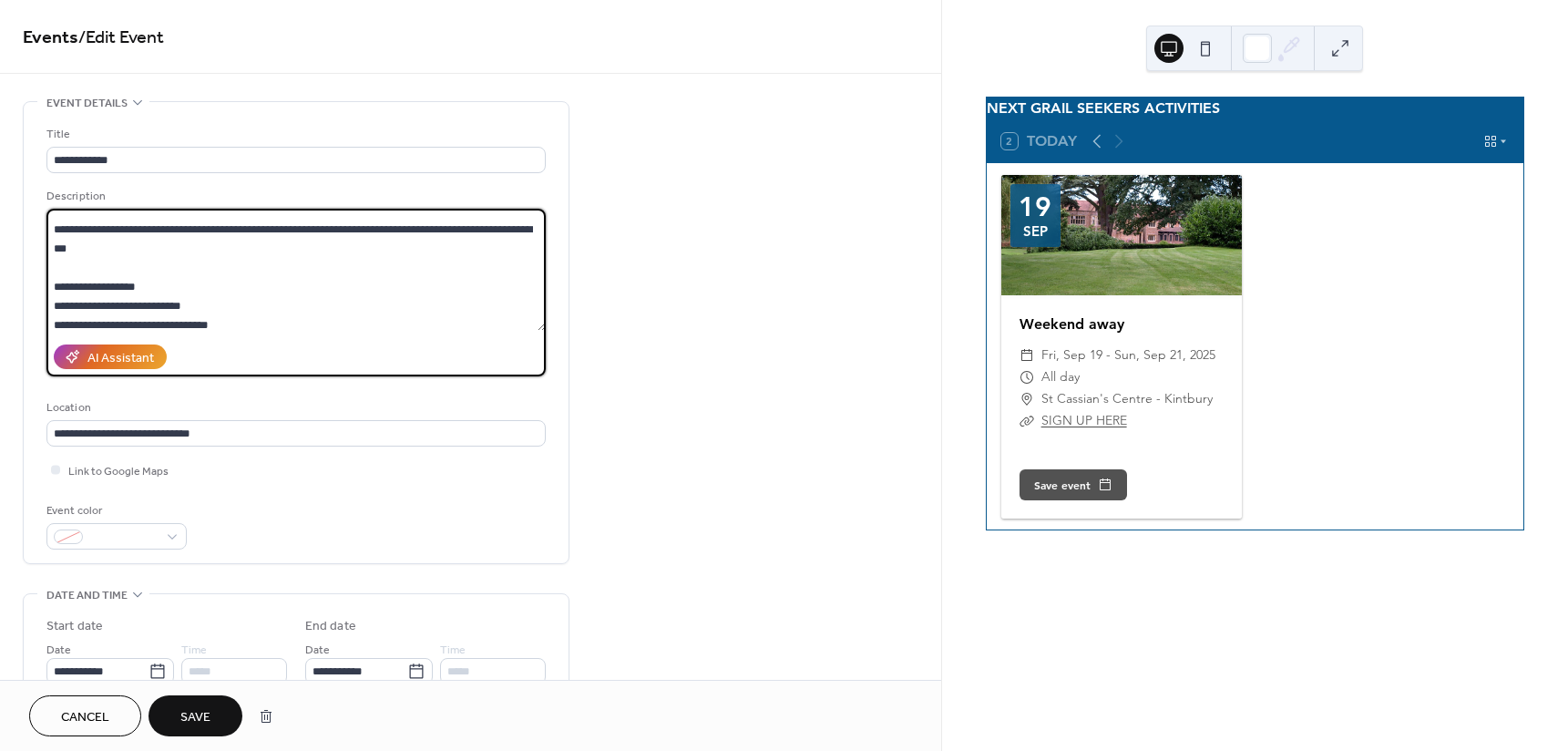 scroll, scrollTop: 0, scrollLeft: 0, axis: both 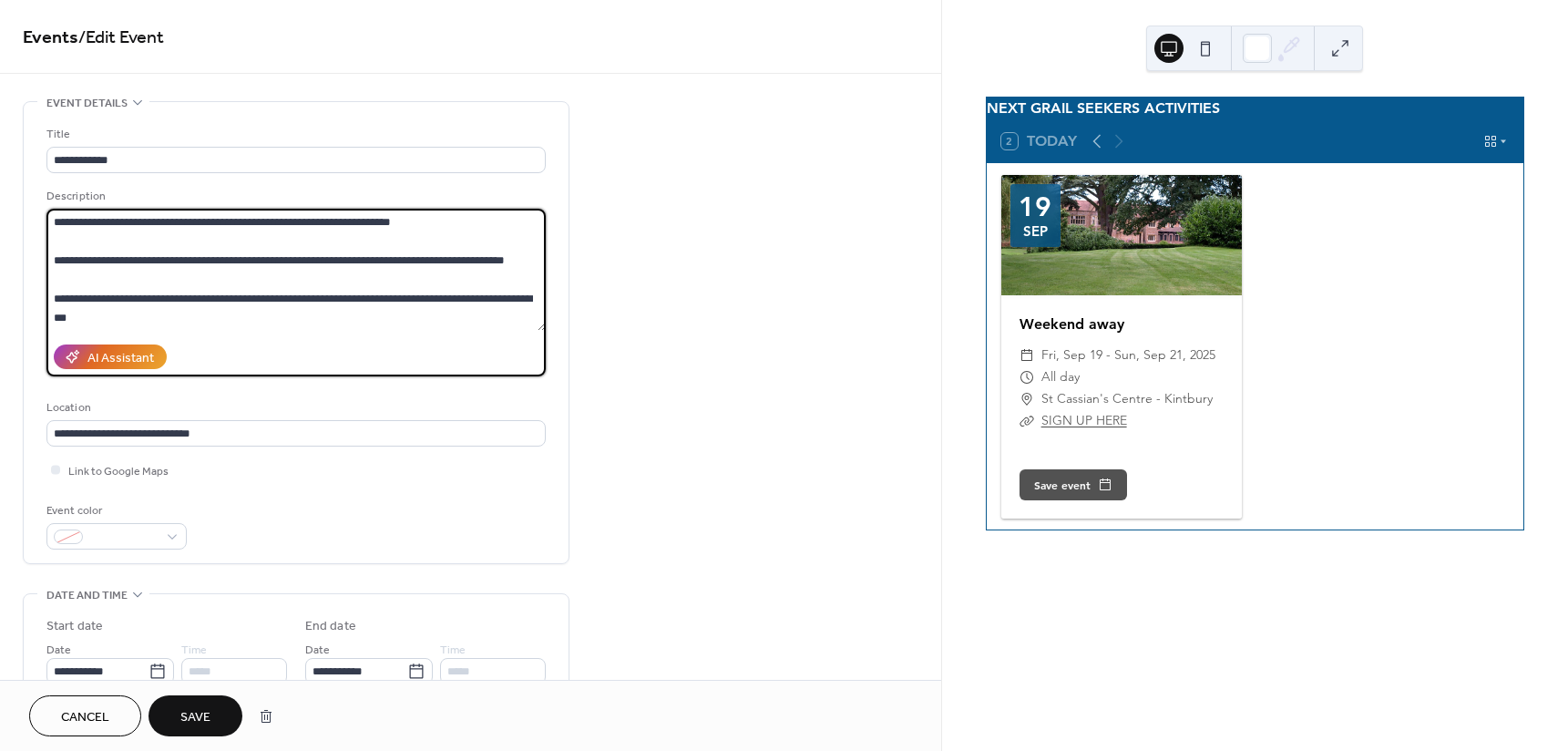 type on "**********" 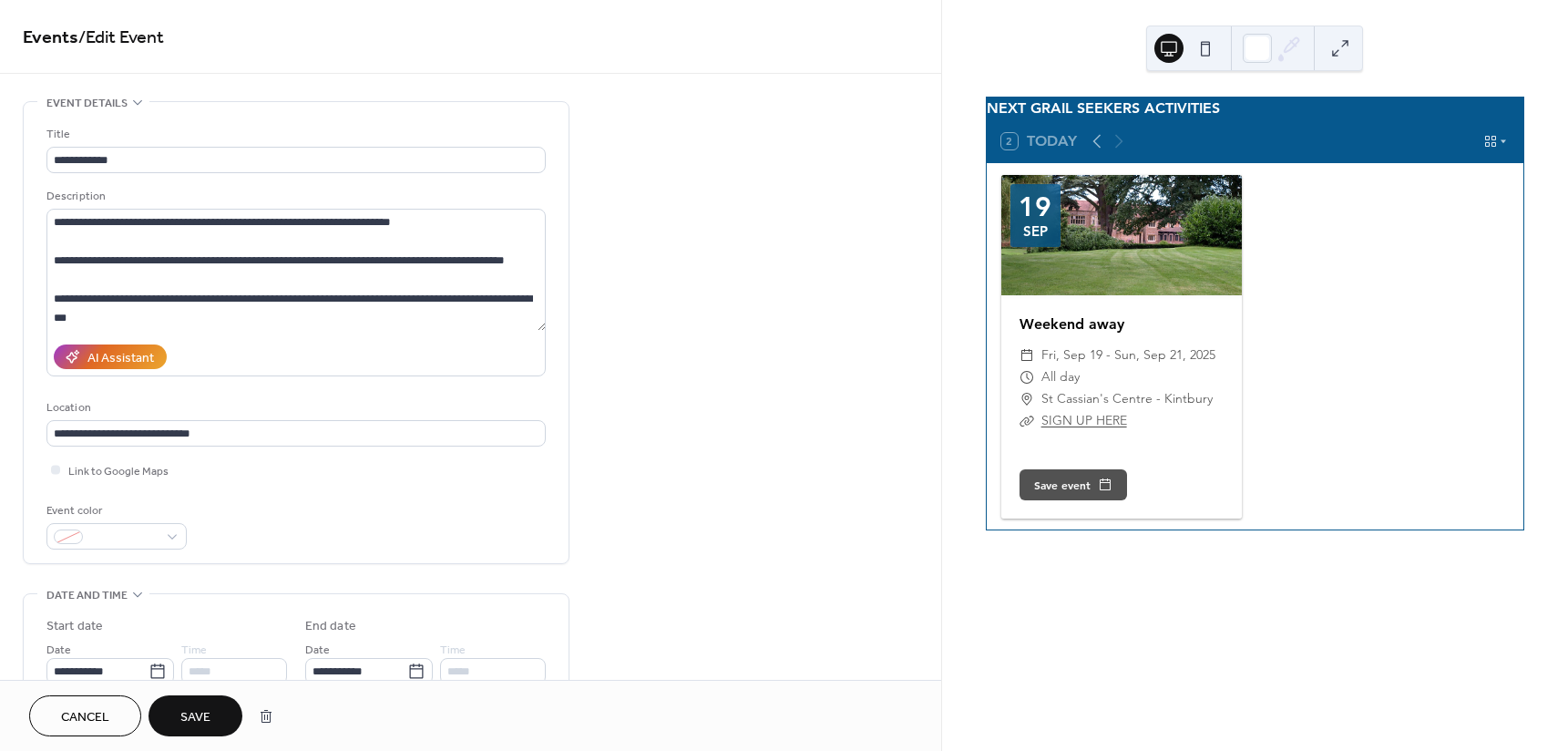 click on "Save" at bounding box center [195, 717] 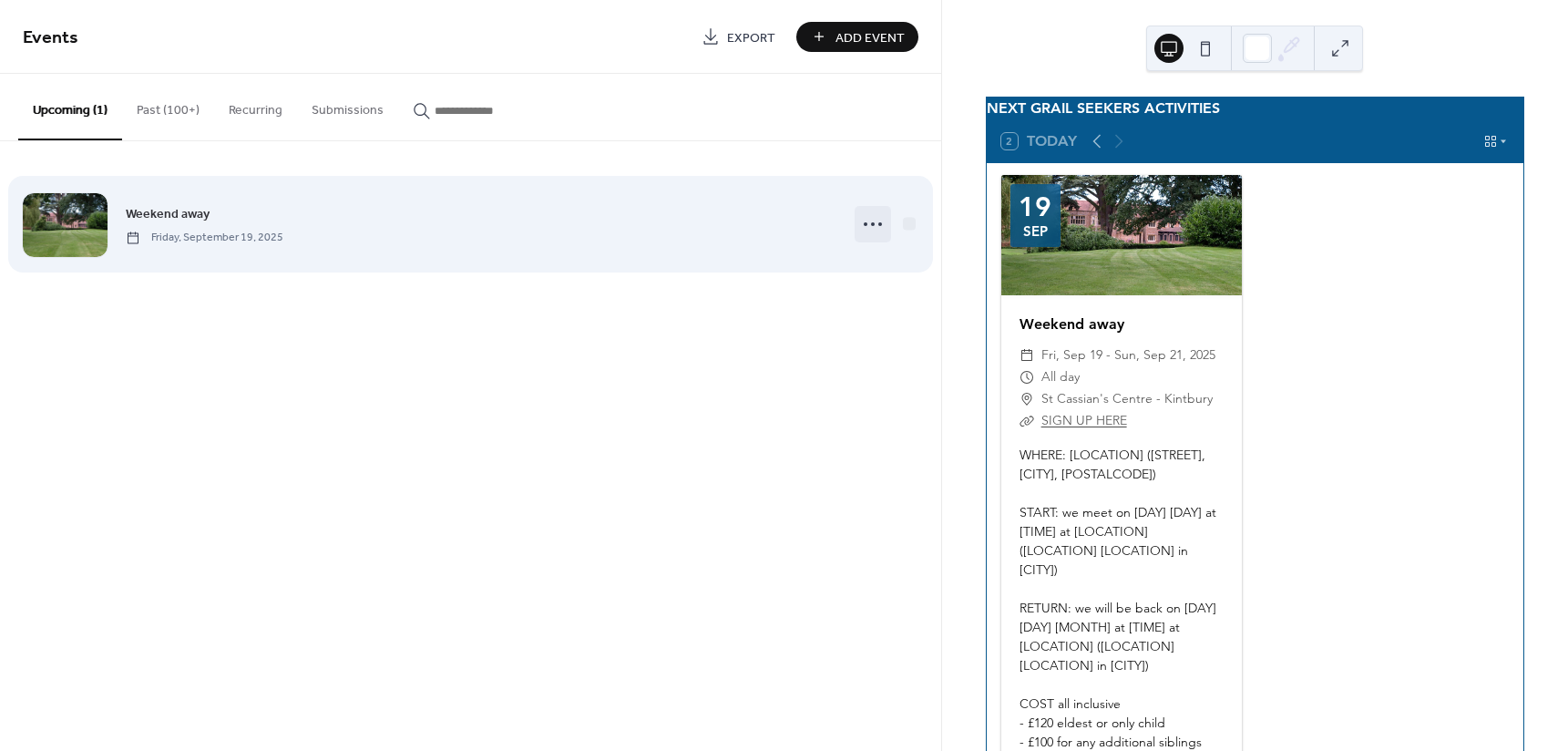 click 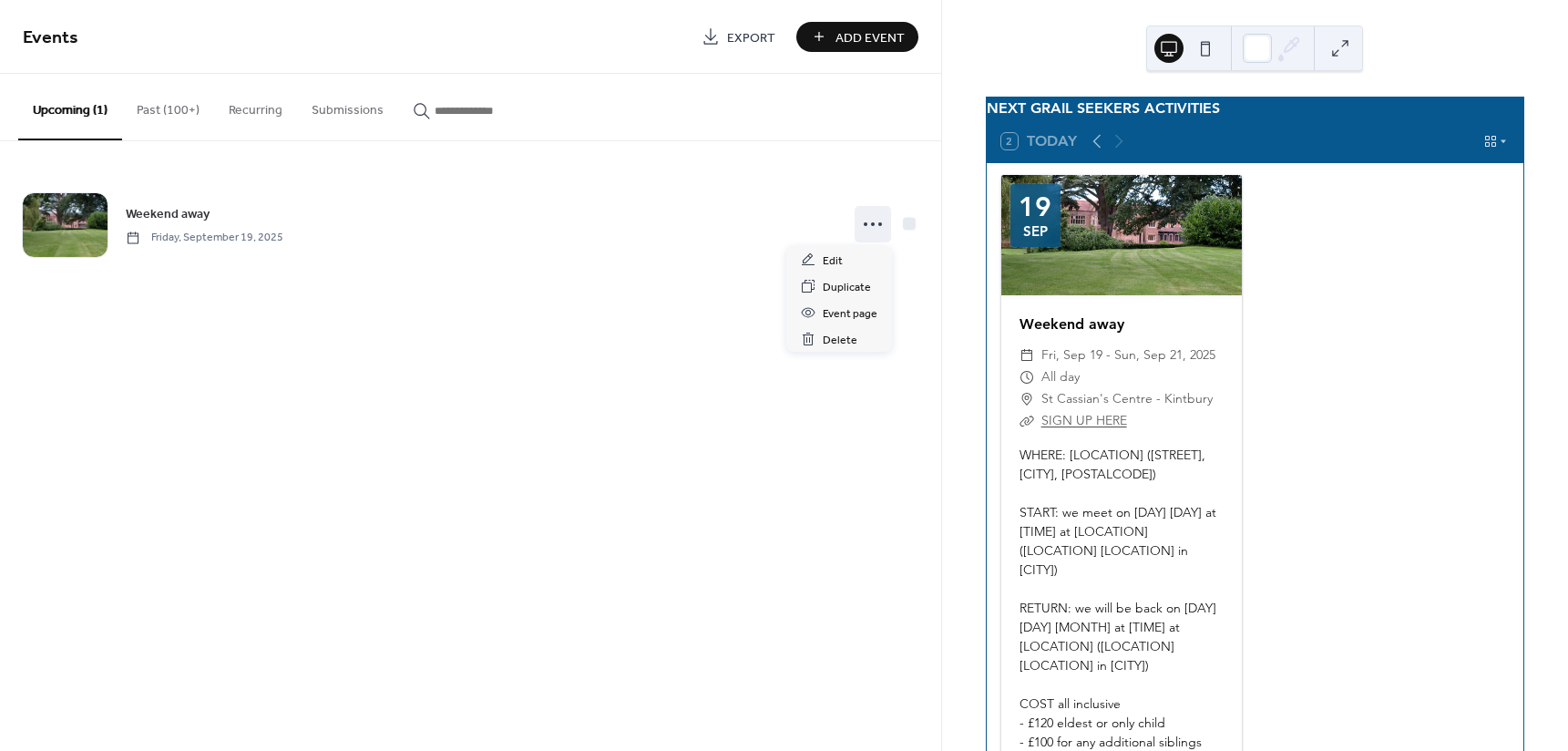 click on "Events Export Add Event Upcoming (1) Past (100+) Recurring Submissions Weekend away Friday, September 19, 2025 Cancel" at bounding box center [470, 376] 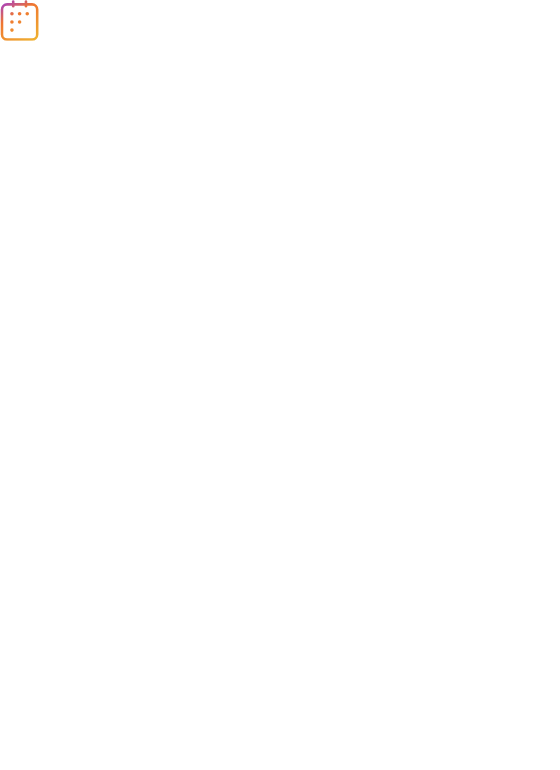 scroll, scrollTop: 0, scrollLeft: 0, axis: both 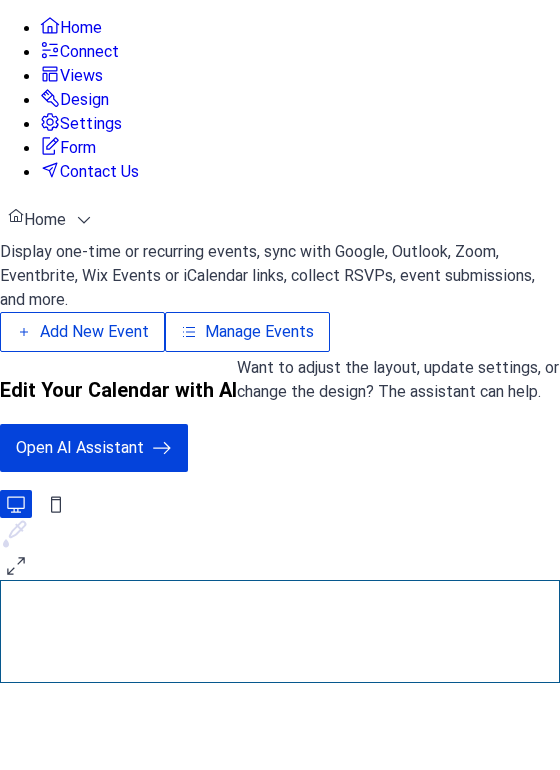 click on "Settings" at bounding box center [91, 124] 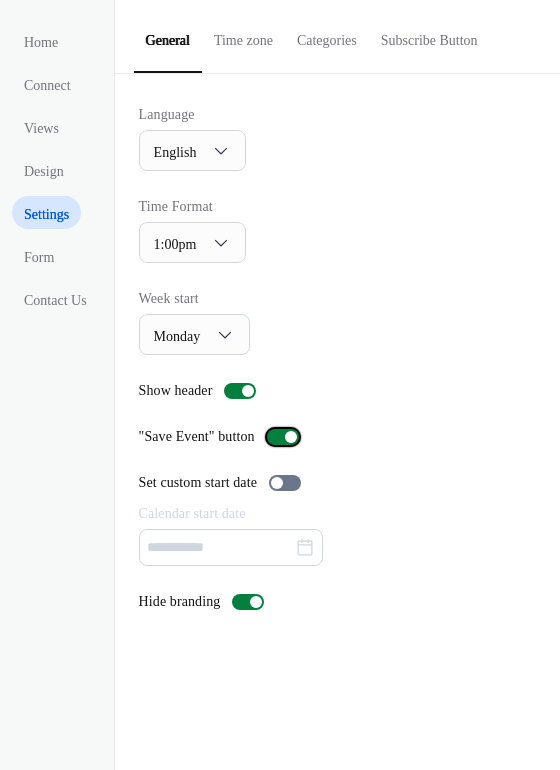 click at bounding box center [297, 437] 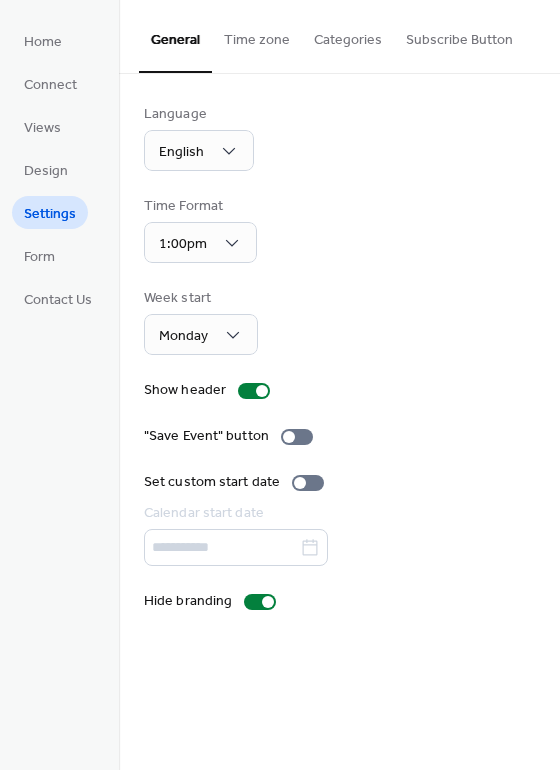 click on "Categories" at bounding box center (348, 35) 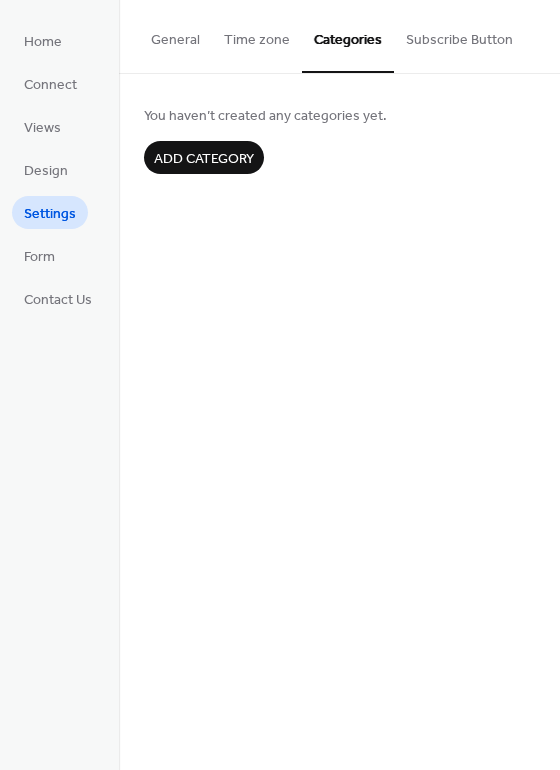 click on "Time zone" at bounding box center (257, 35) 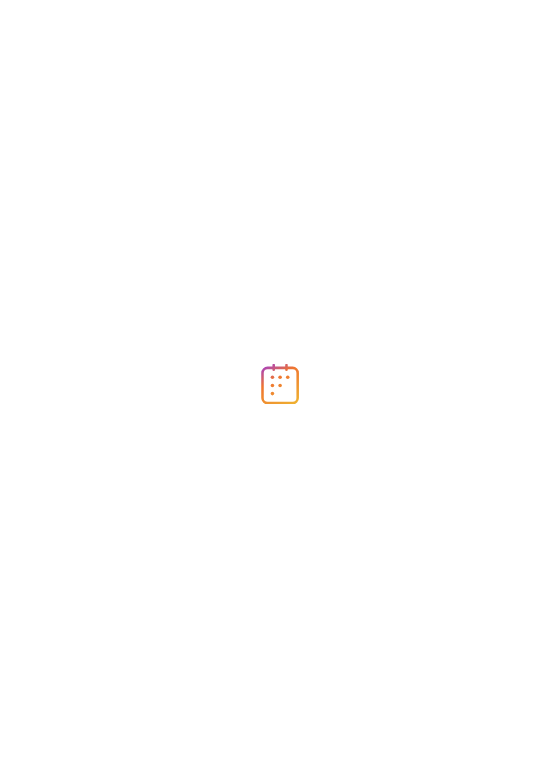 scroll, scrollTop: 0, scrollLeft: 0, axis: both 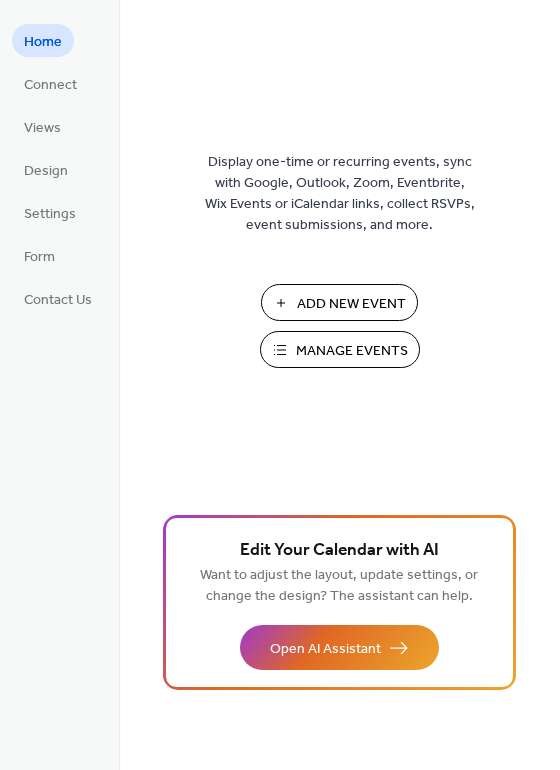 click on "Manage Events" at bounding box center [352, 351] 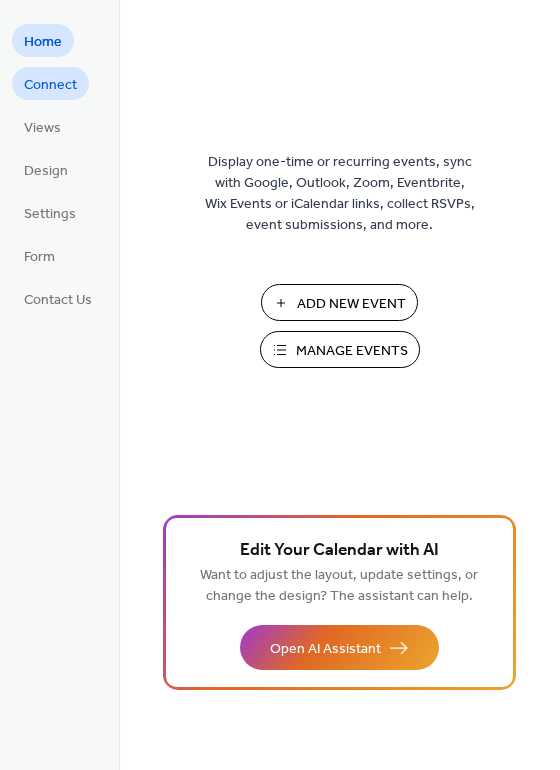 click on "Connect" at bounding box center (50, 85) 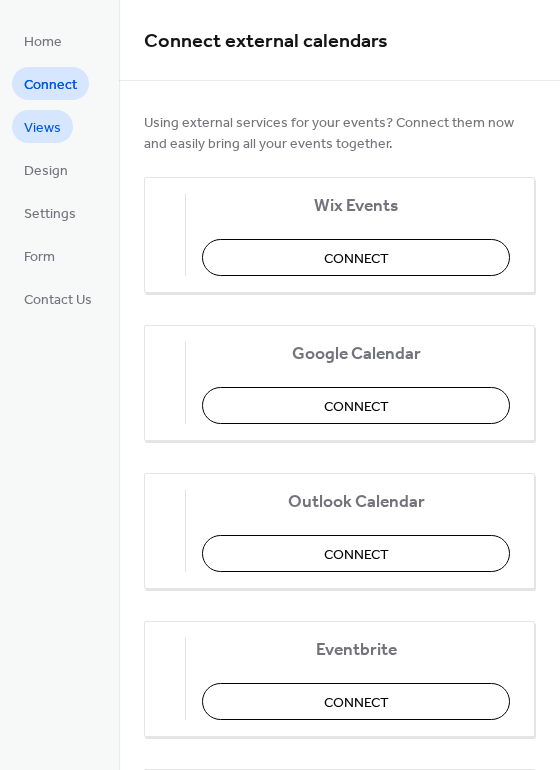 click on "Views" at bounding box center [42, 128] 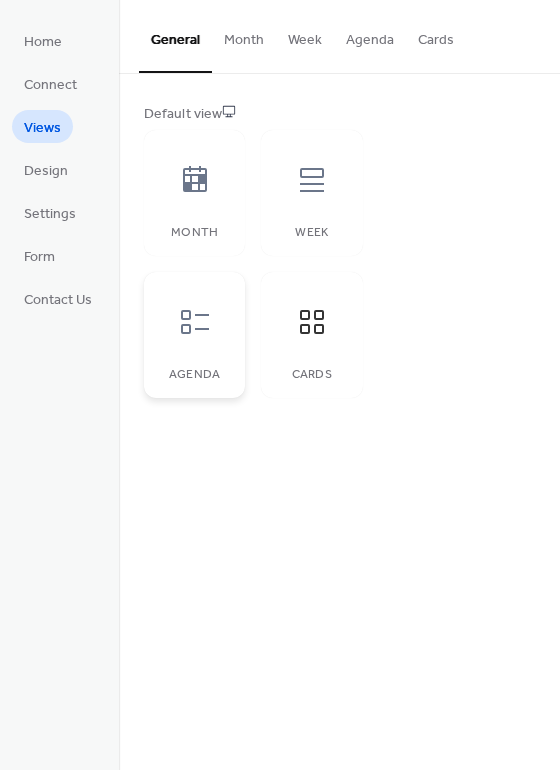 click 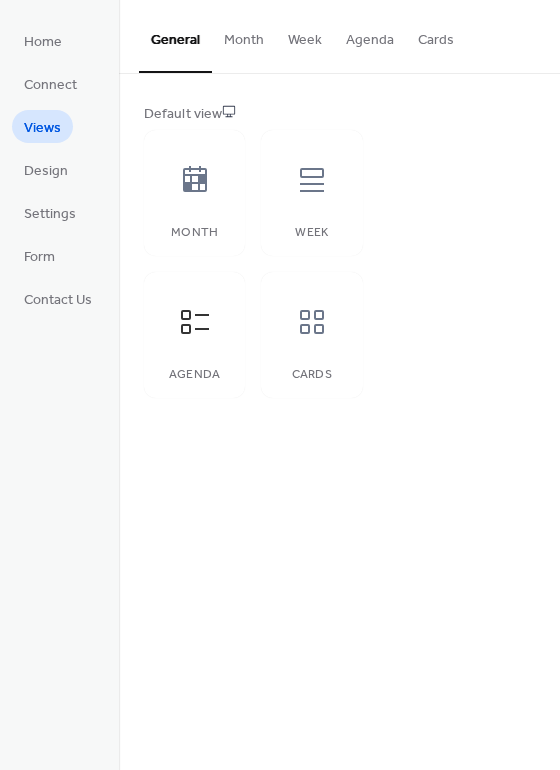 click on "Agenda" at bounding box center (370, 35) 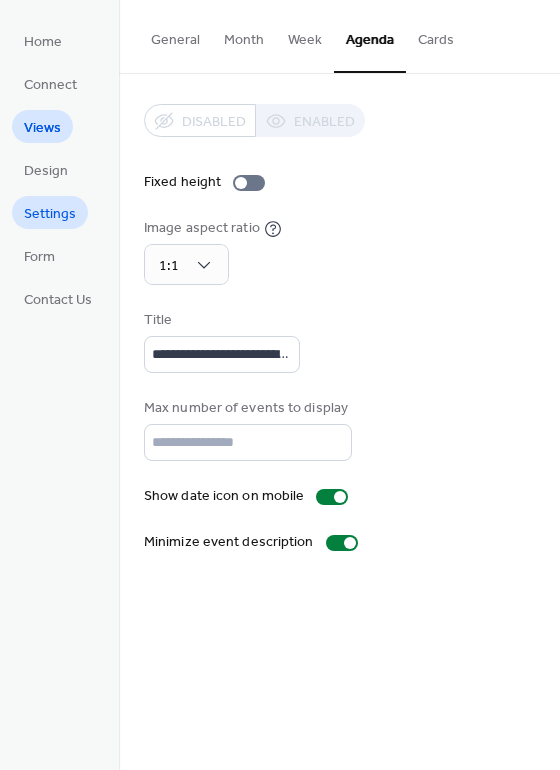 click on "Settings" at bounding box center (50, 214) 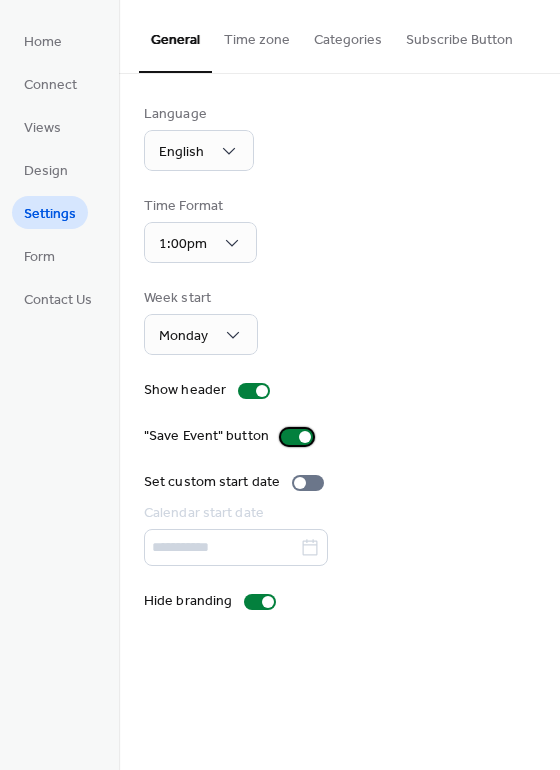 click at bounding box center (297, 437) 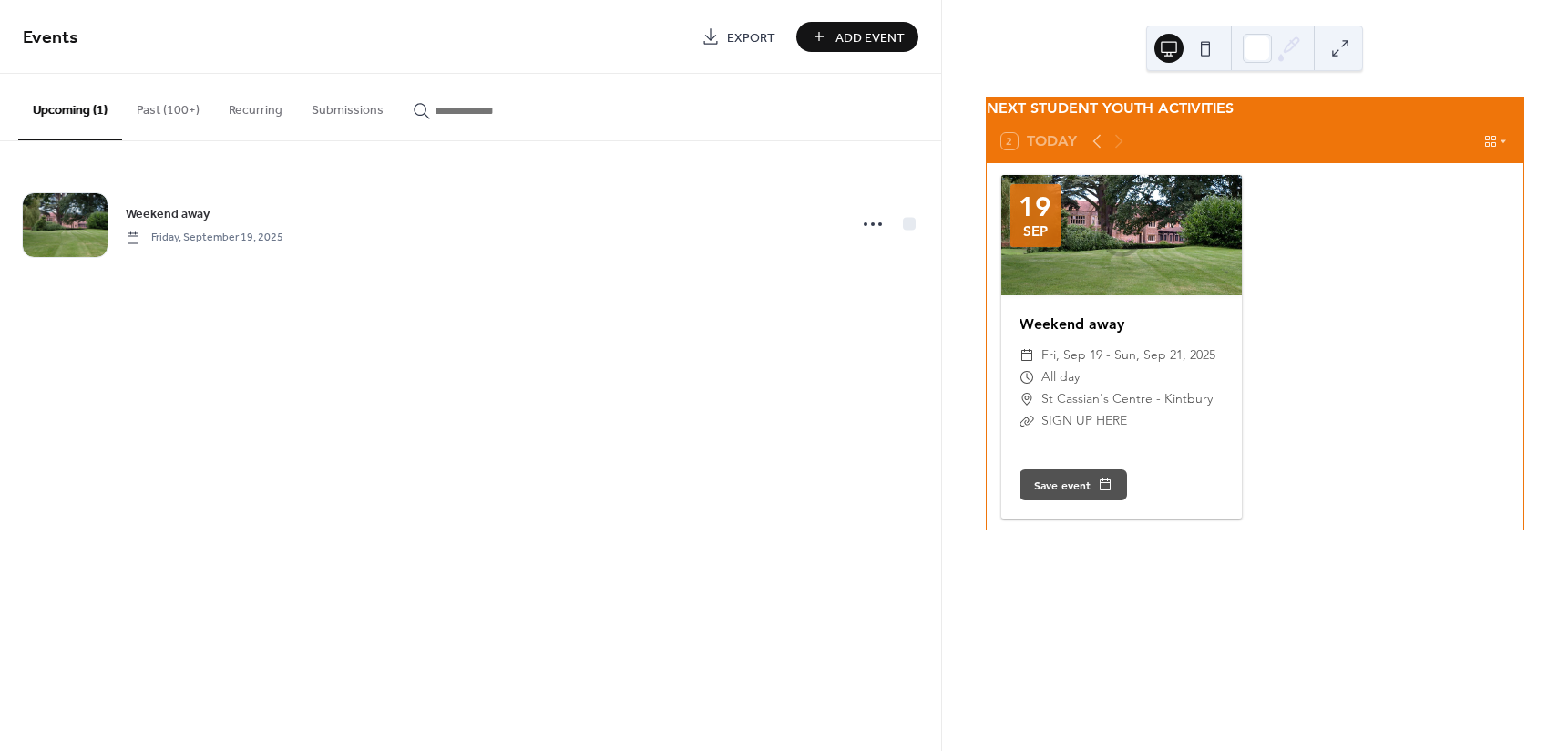 scroll, scrollTop: 0, scrollLeft: 0, axis: both 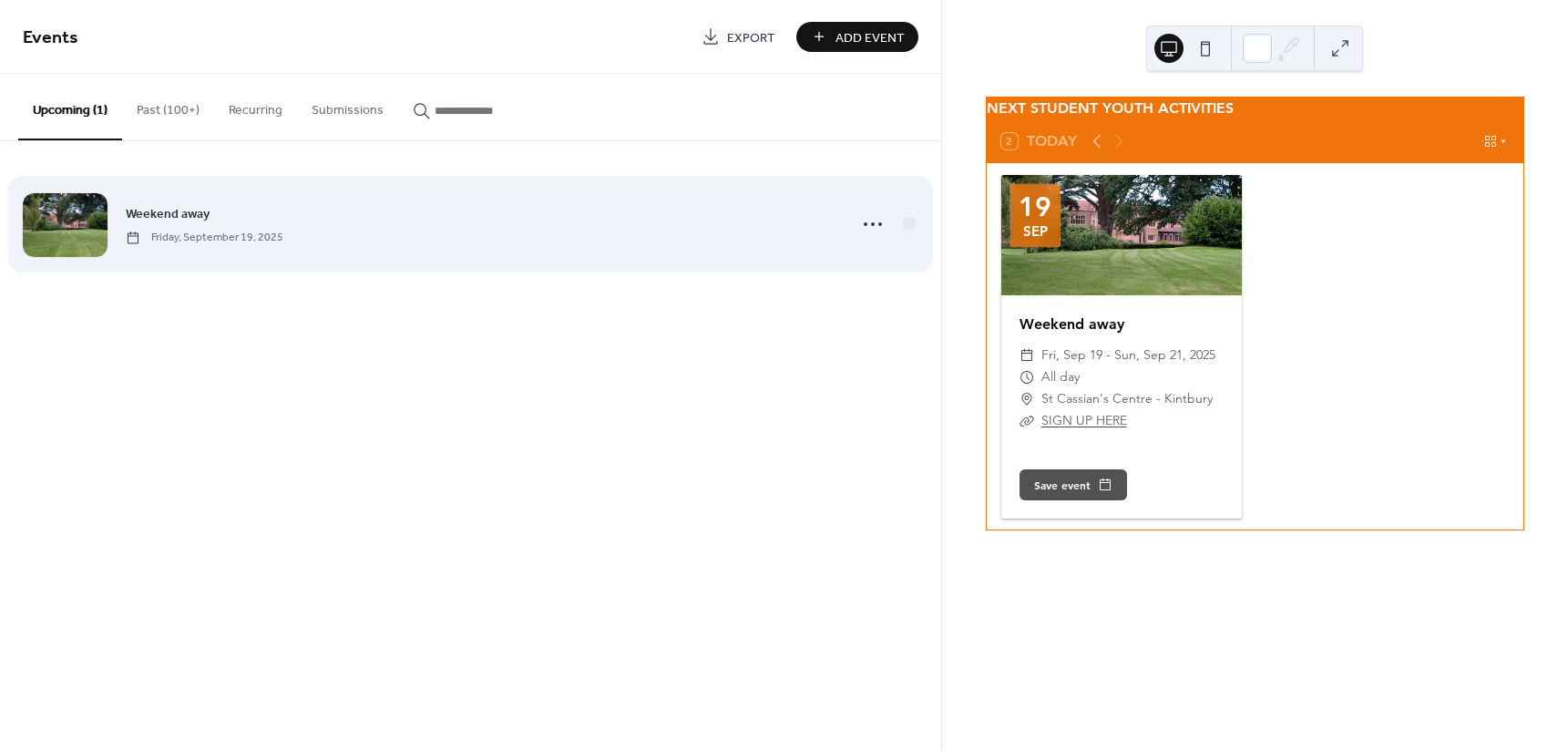 click on "Weekend away" at bounding box center [168, 214] 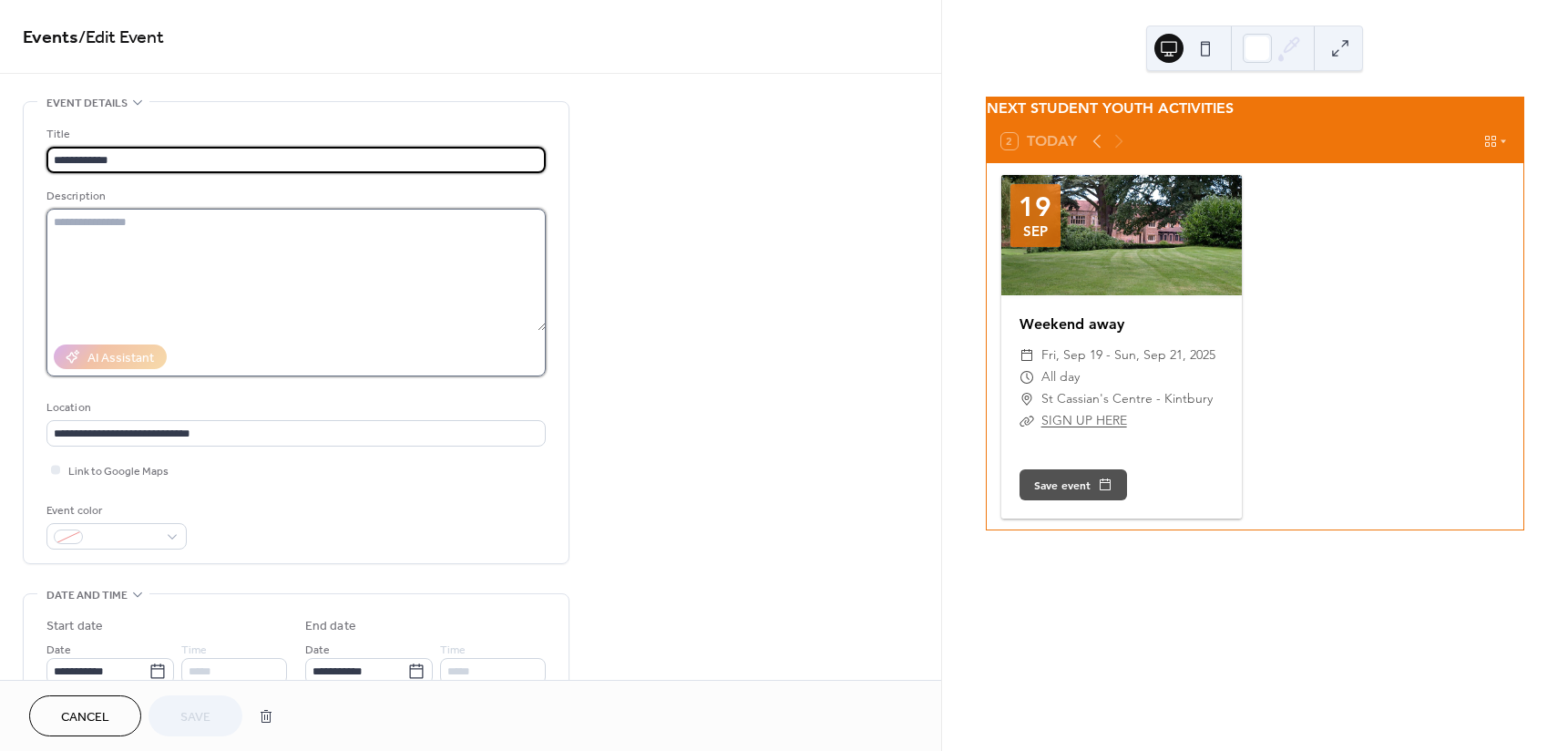 click at bounding box center [296, 270] 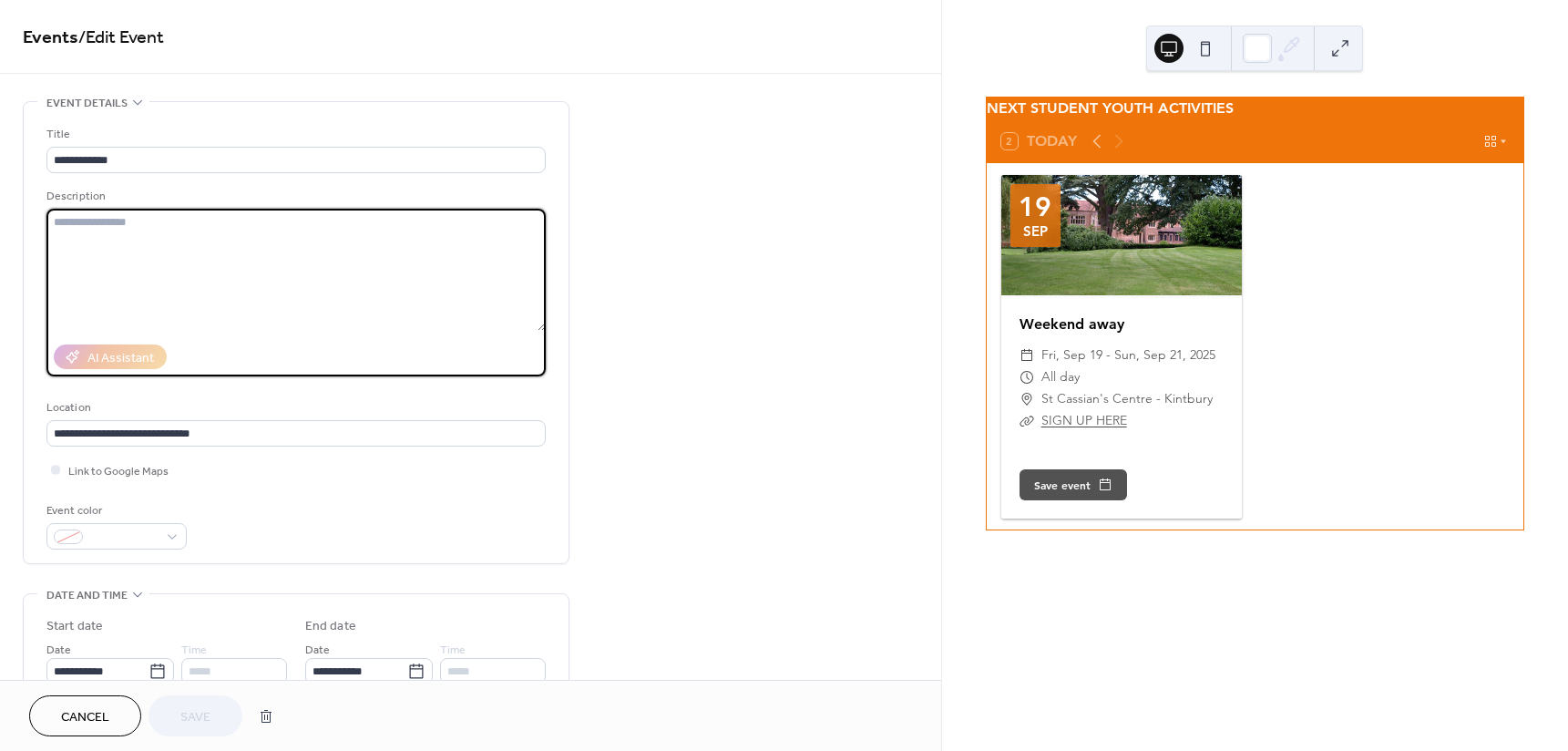 paste on "**********" 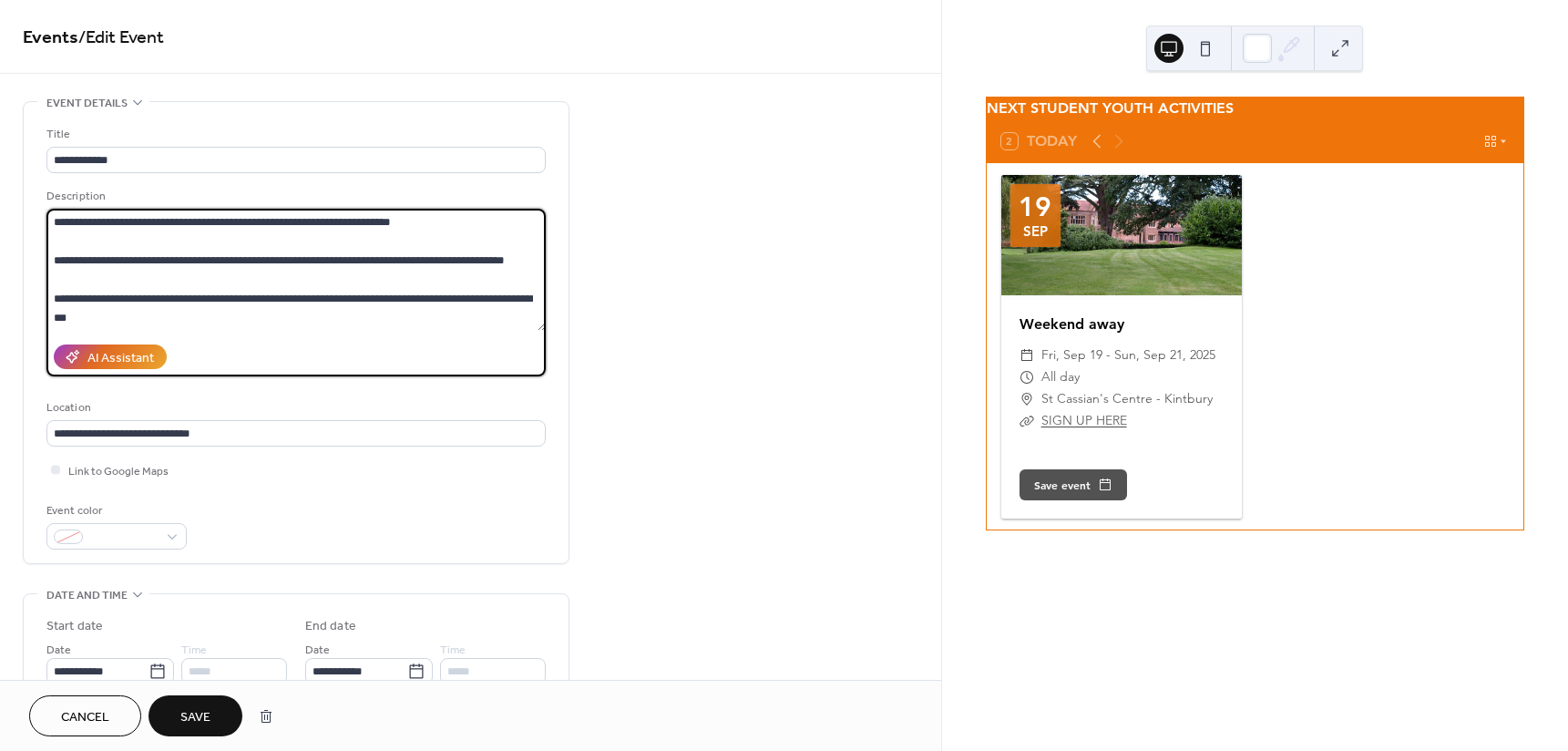 scroll, scrollTop: 323, scrollLeft: 0, axis: vertical 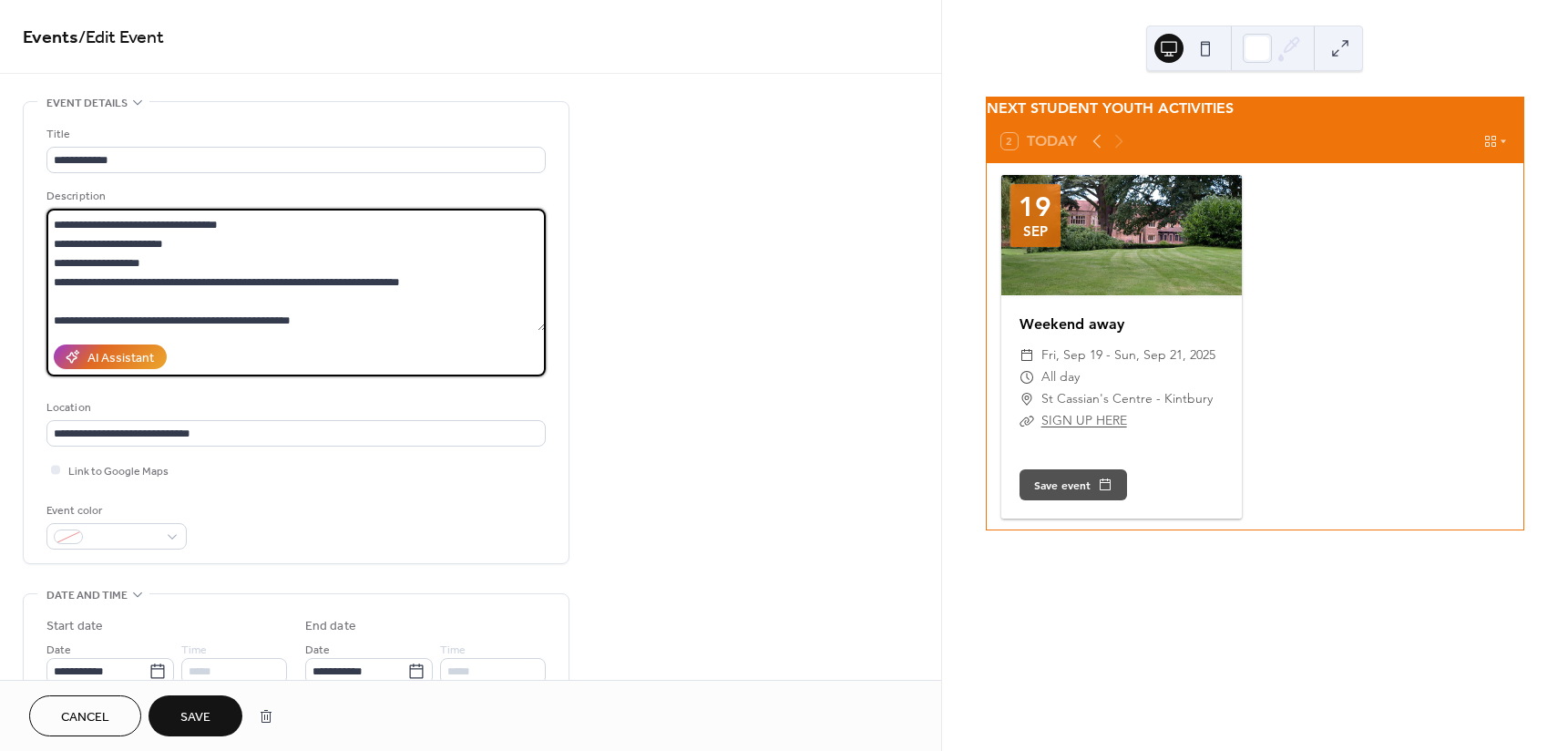 type on "**********" 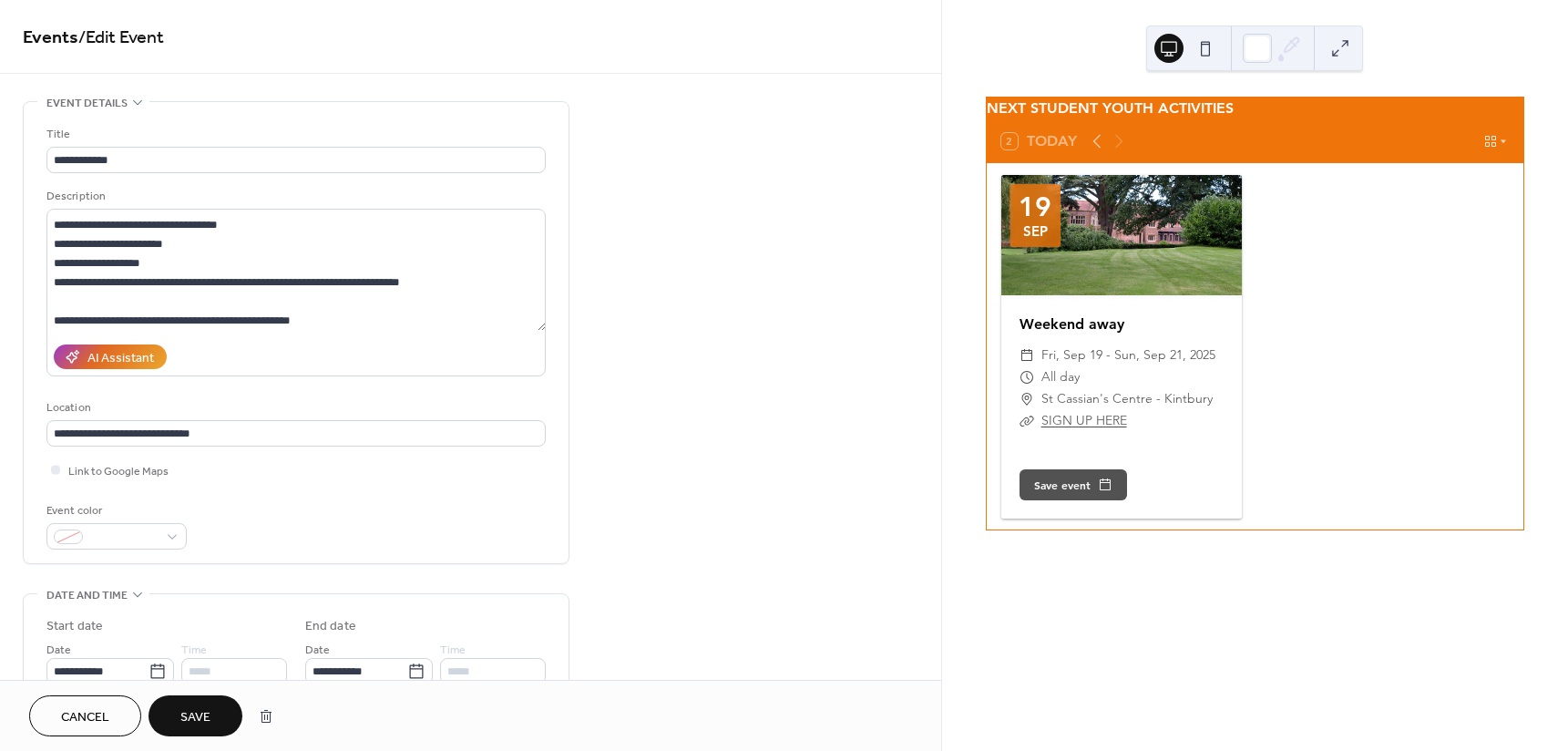 click on "Save" at bounding box center (195, 717) 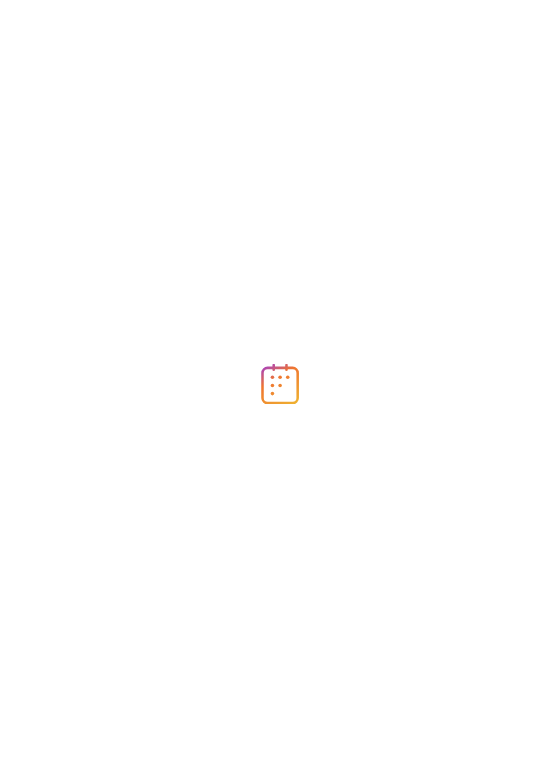scroll, scrollTop: 0, scrollLeft: 0, axis: both 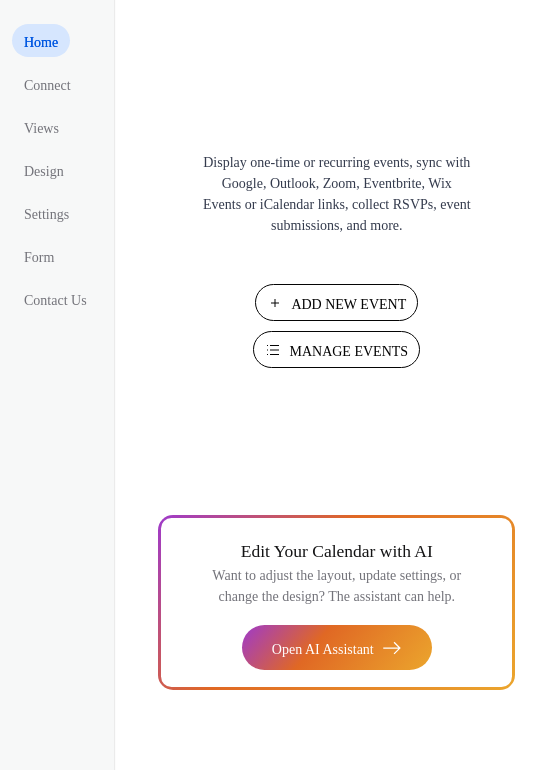 click on "Manage Events" at bounding box center (336, 349) 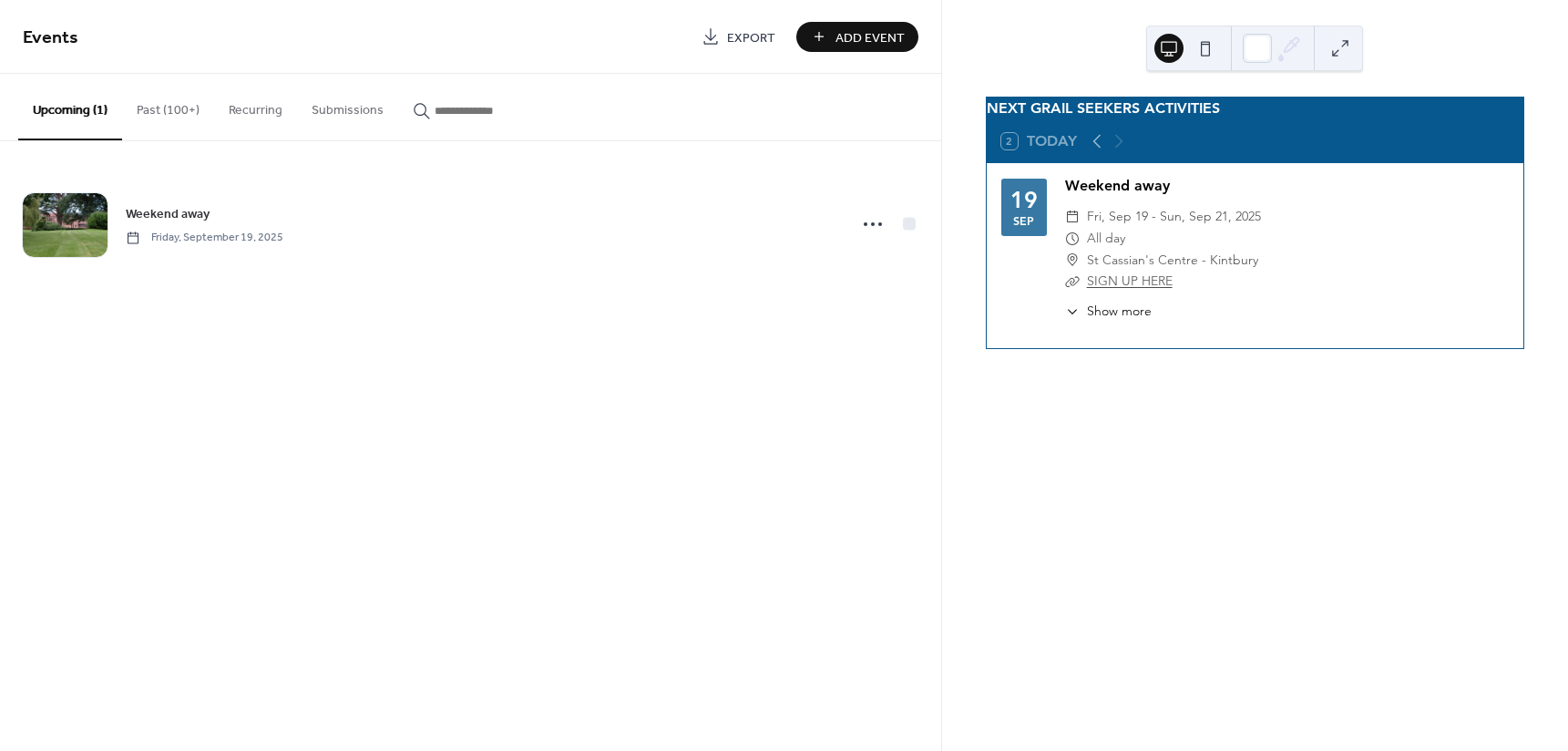 scroll, scrollTop: 0, scrollLeft: 0, axis: both 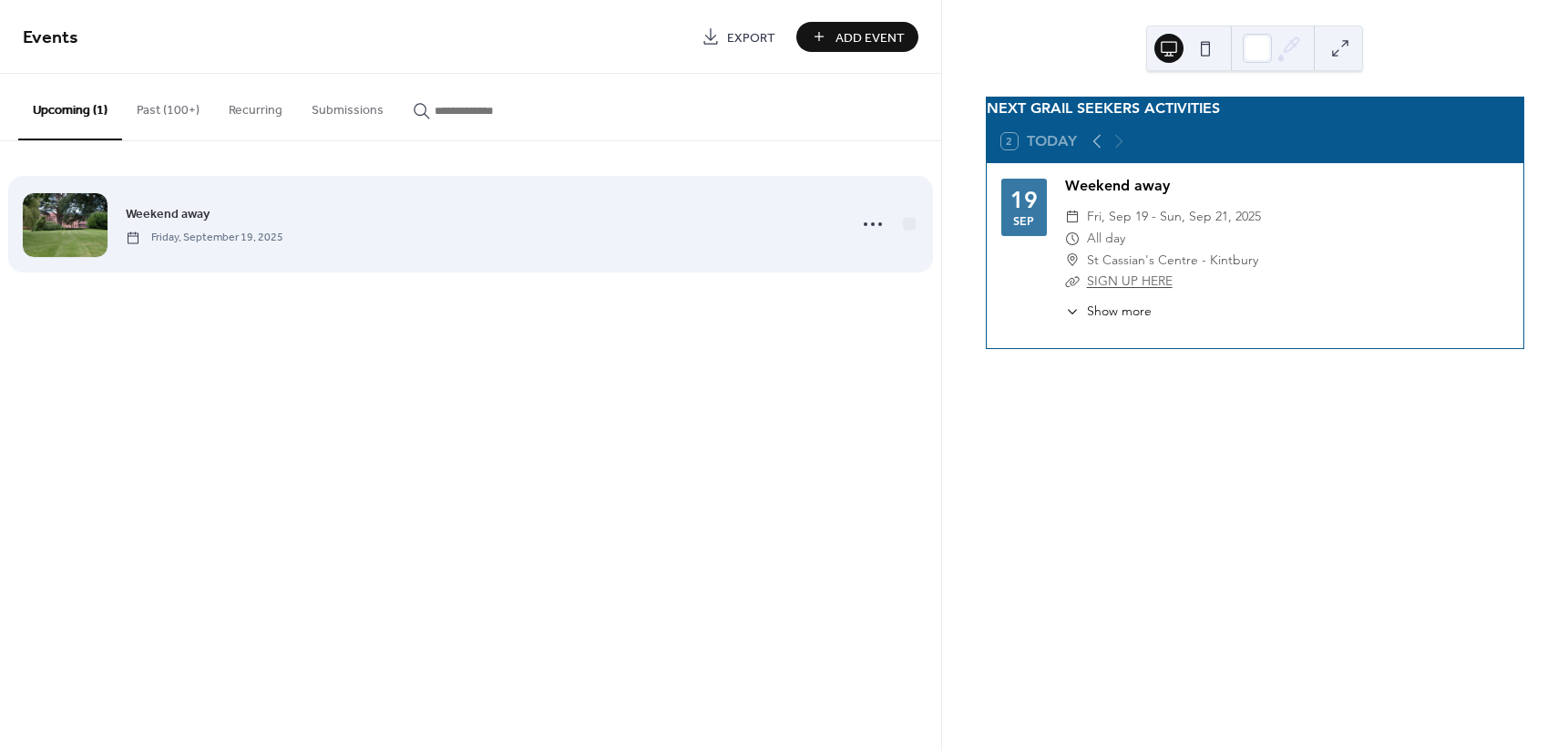 click on "Weekend away" at bounding box center (168, 214) 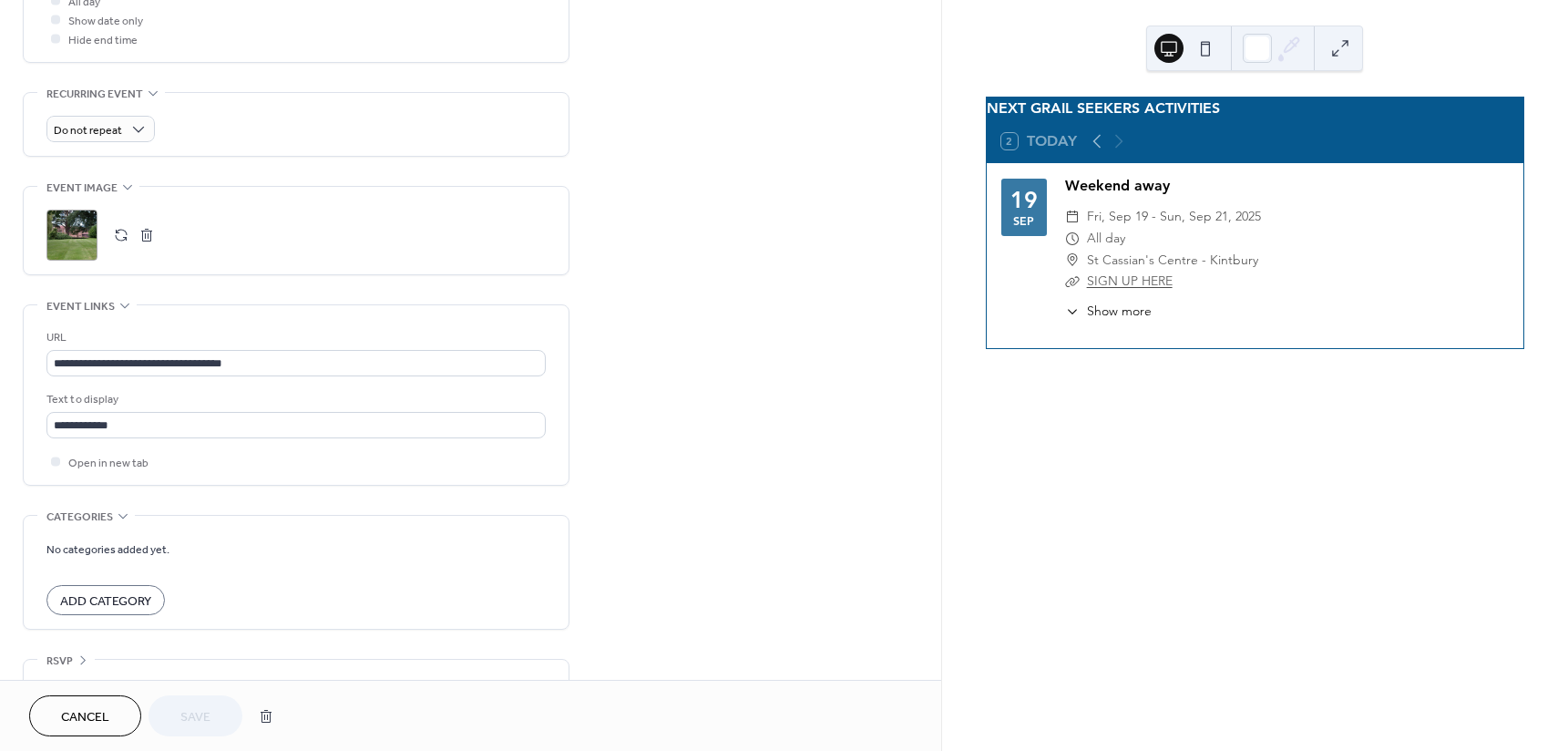 scroll, scrollTop: 751, scrollLeft: 0, axis: vertical 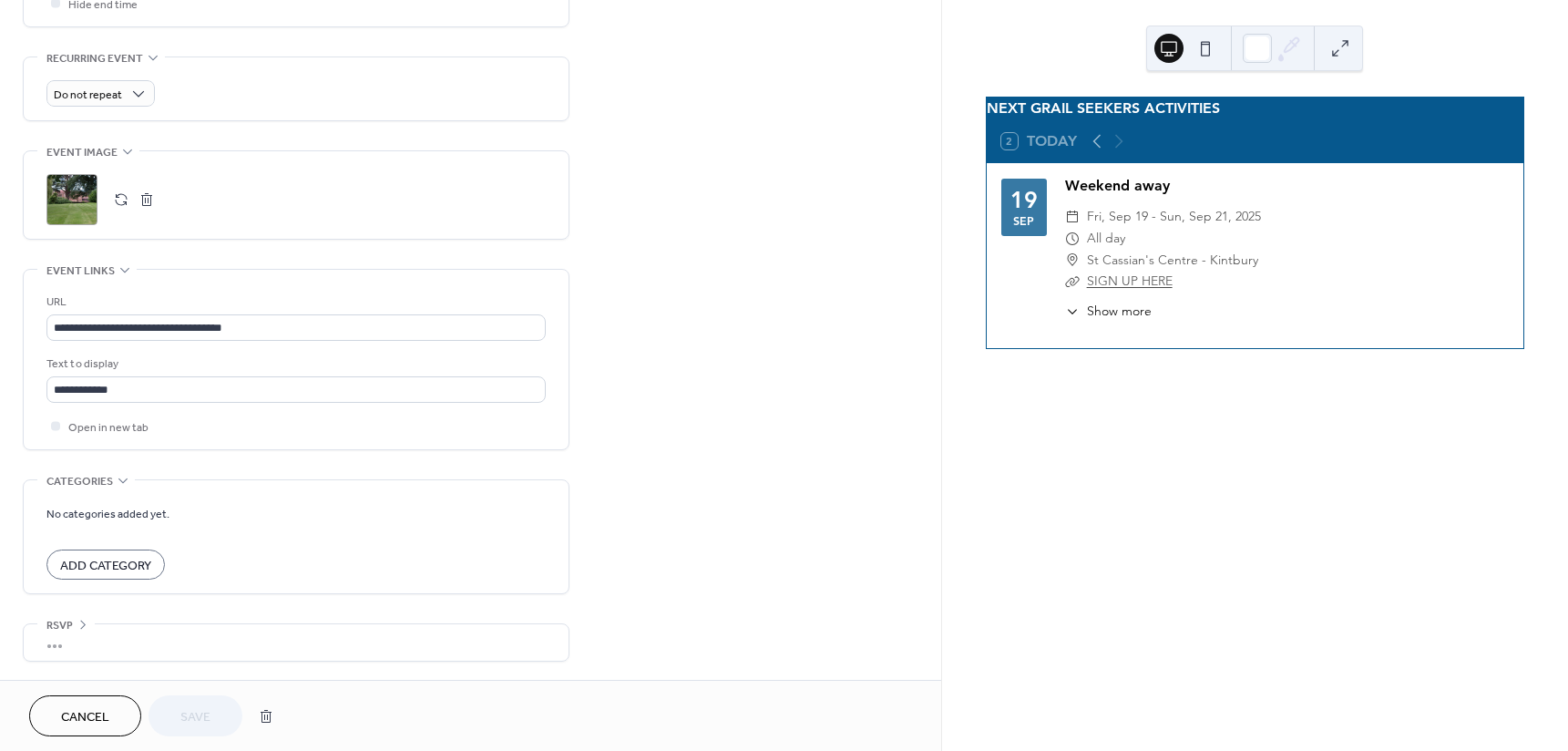 click at bounding box center [147, 200] 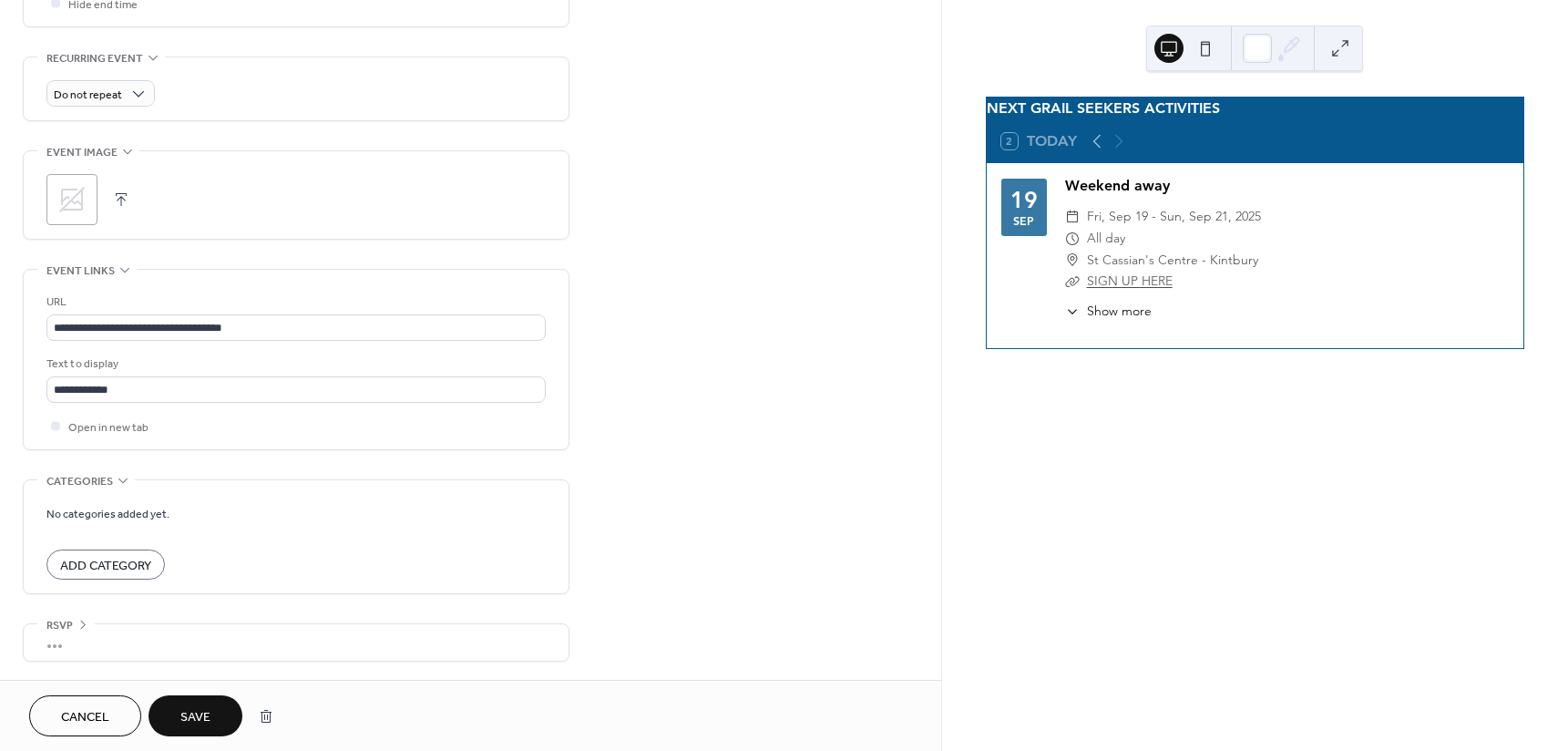 click on "Save" at bounding box center [195, 717] 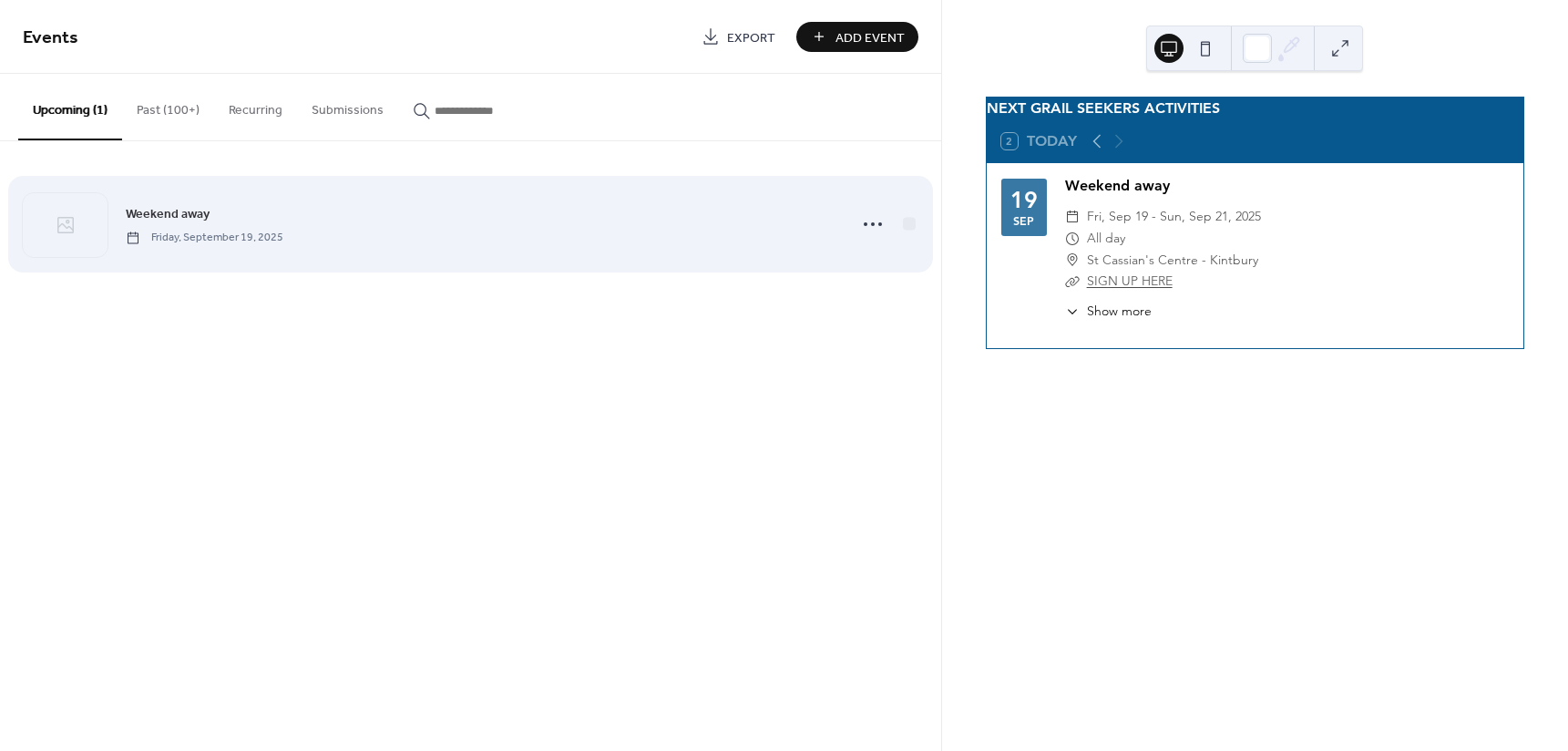 click on "Weekend away" at bounding box center (168, 214) 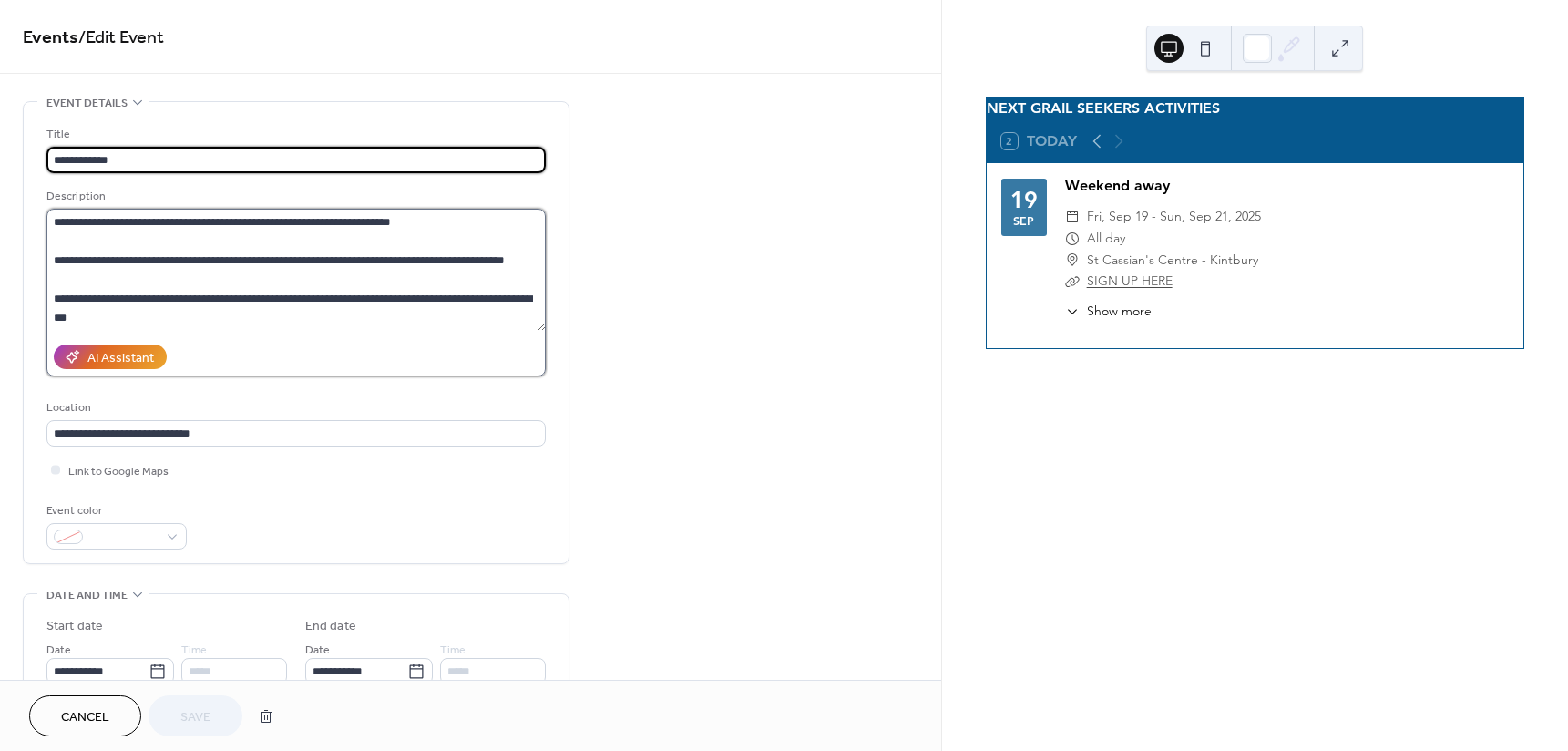 click on "**********" at bounding box center [296, 270] 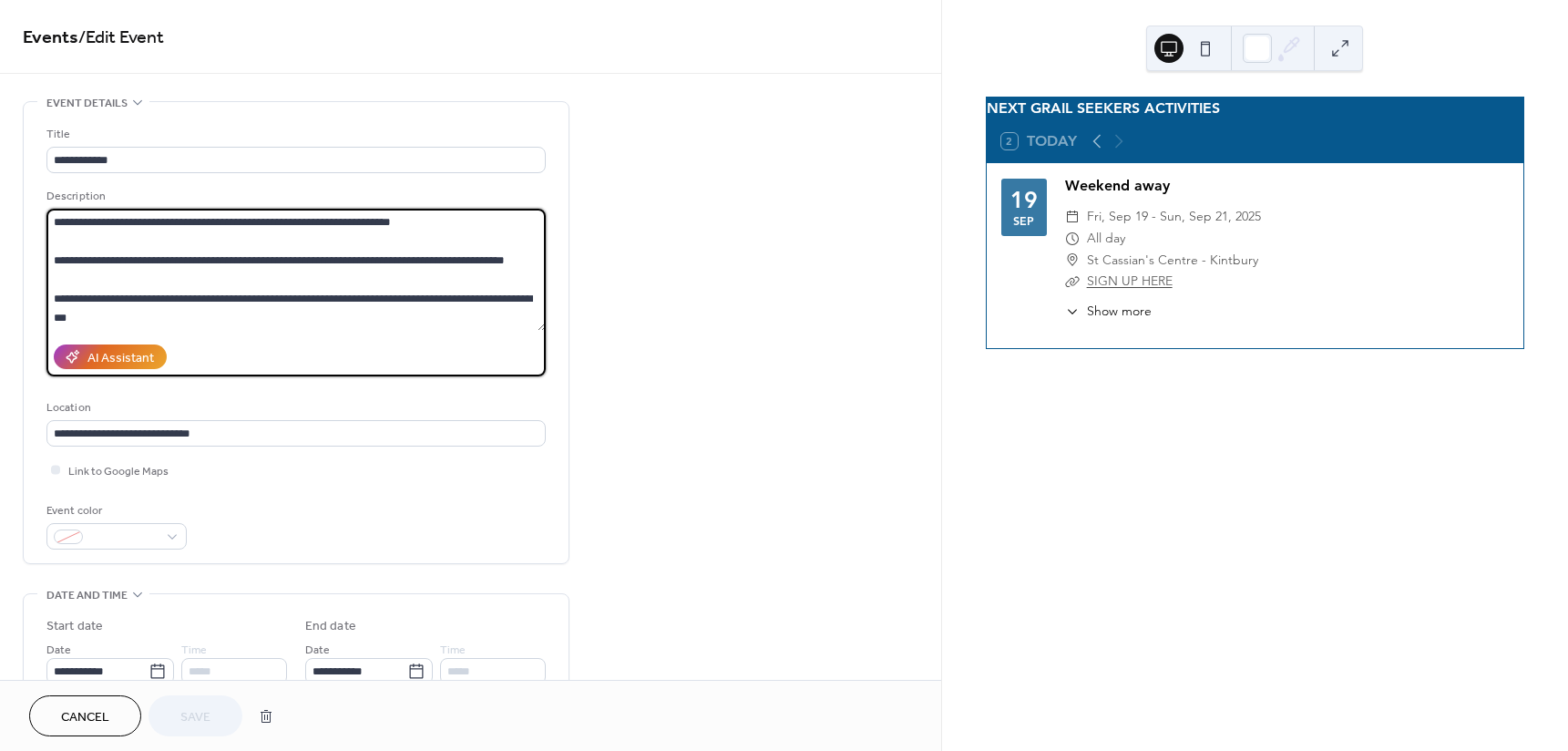 click on "**********" at bounding box center (296, 270) 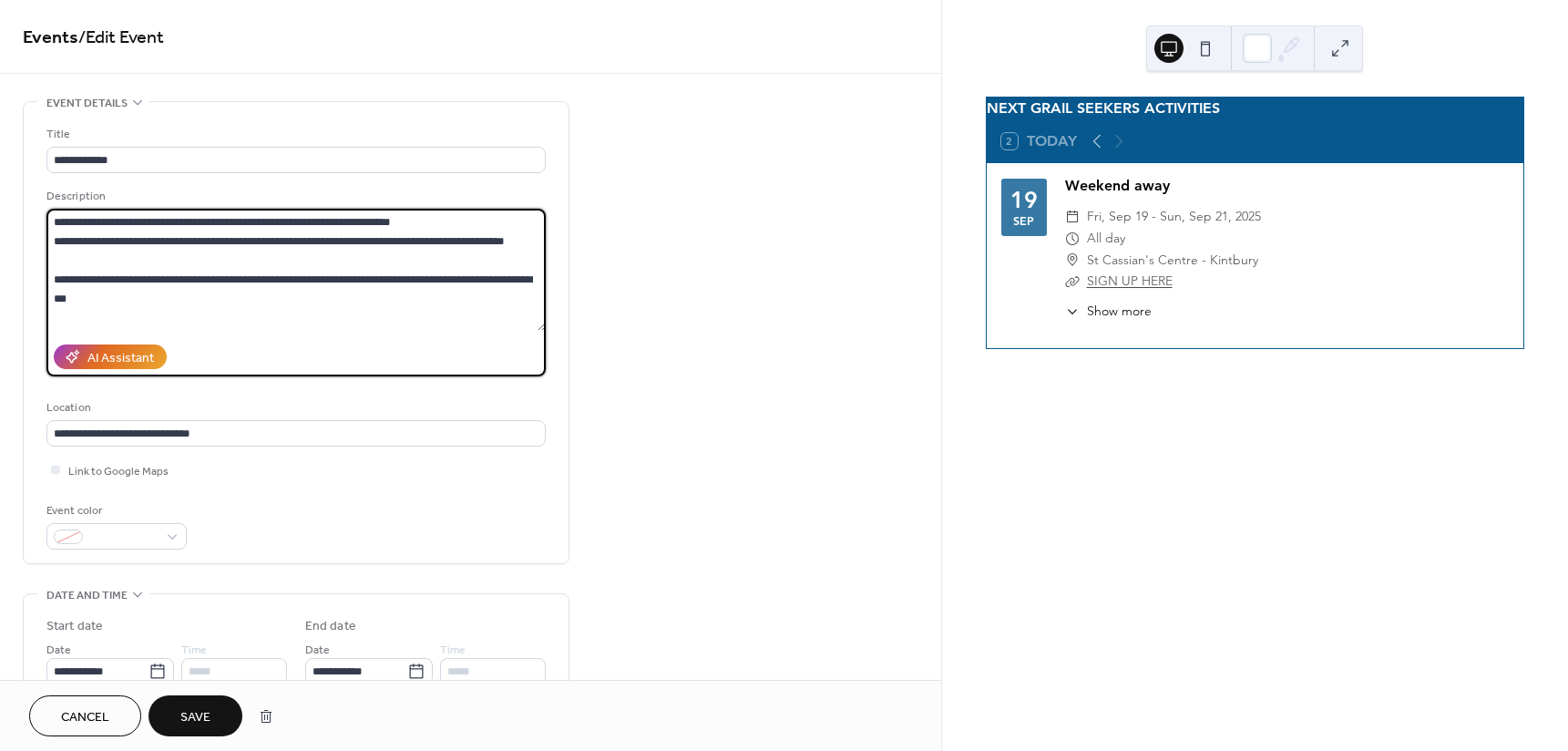 type on "**********" 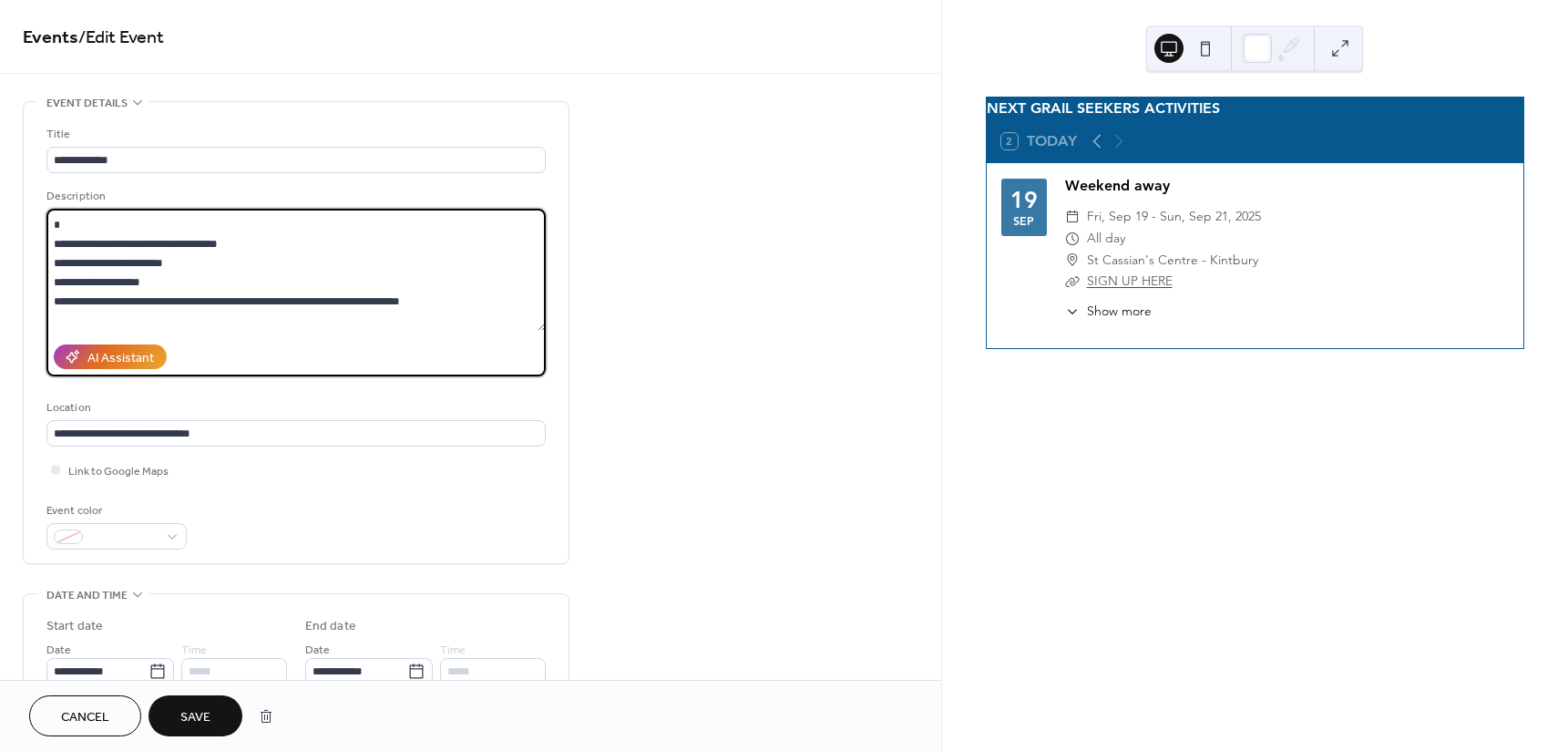 scroll, scrollTop: 323, scrollLeft: 0, axis: vertical 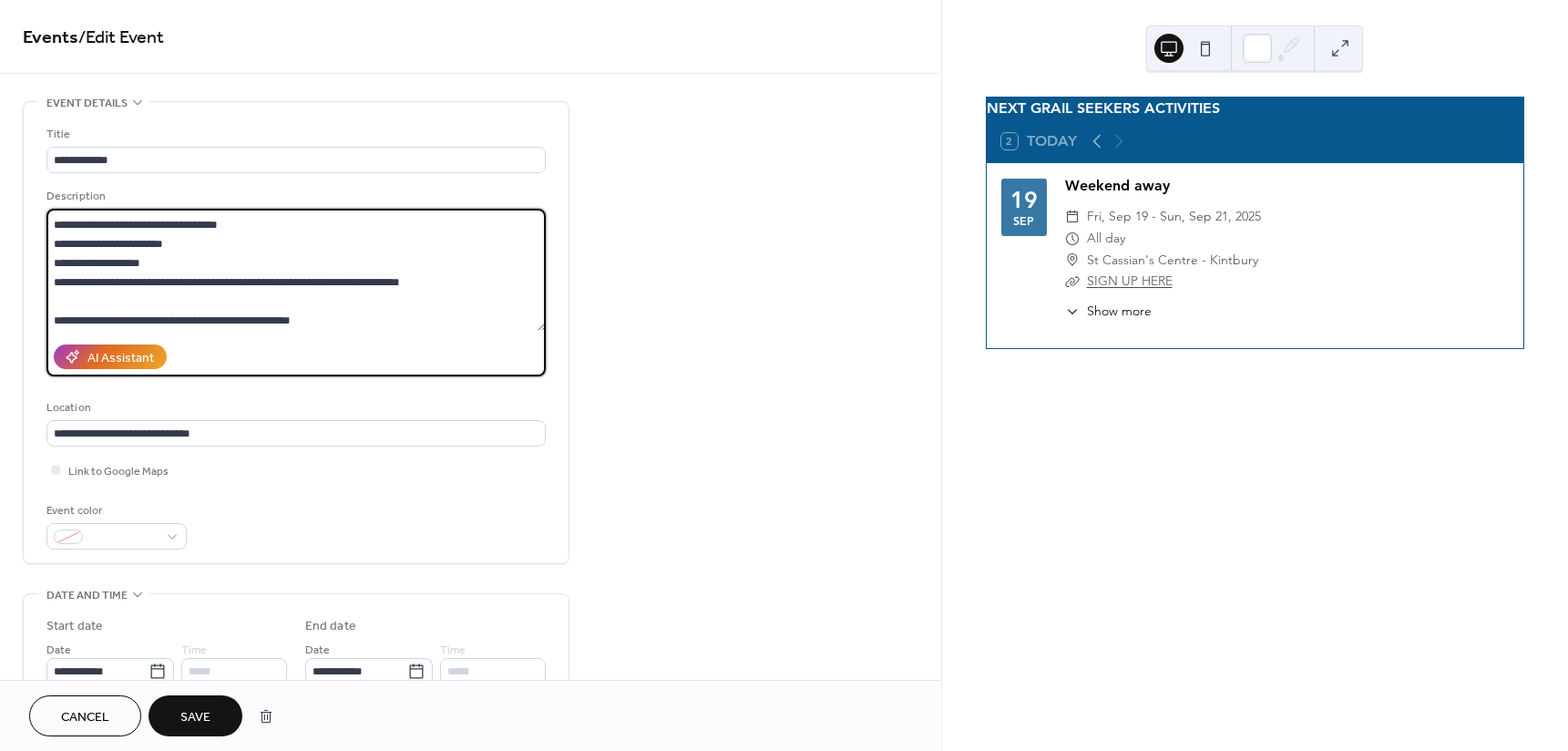 click on "**********" at bounding box center (470, 766) 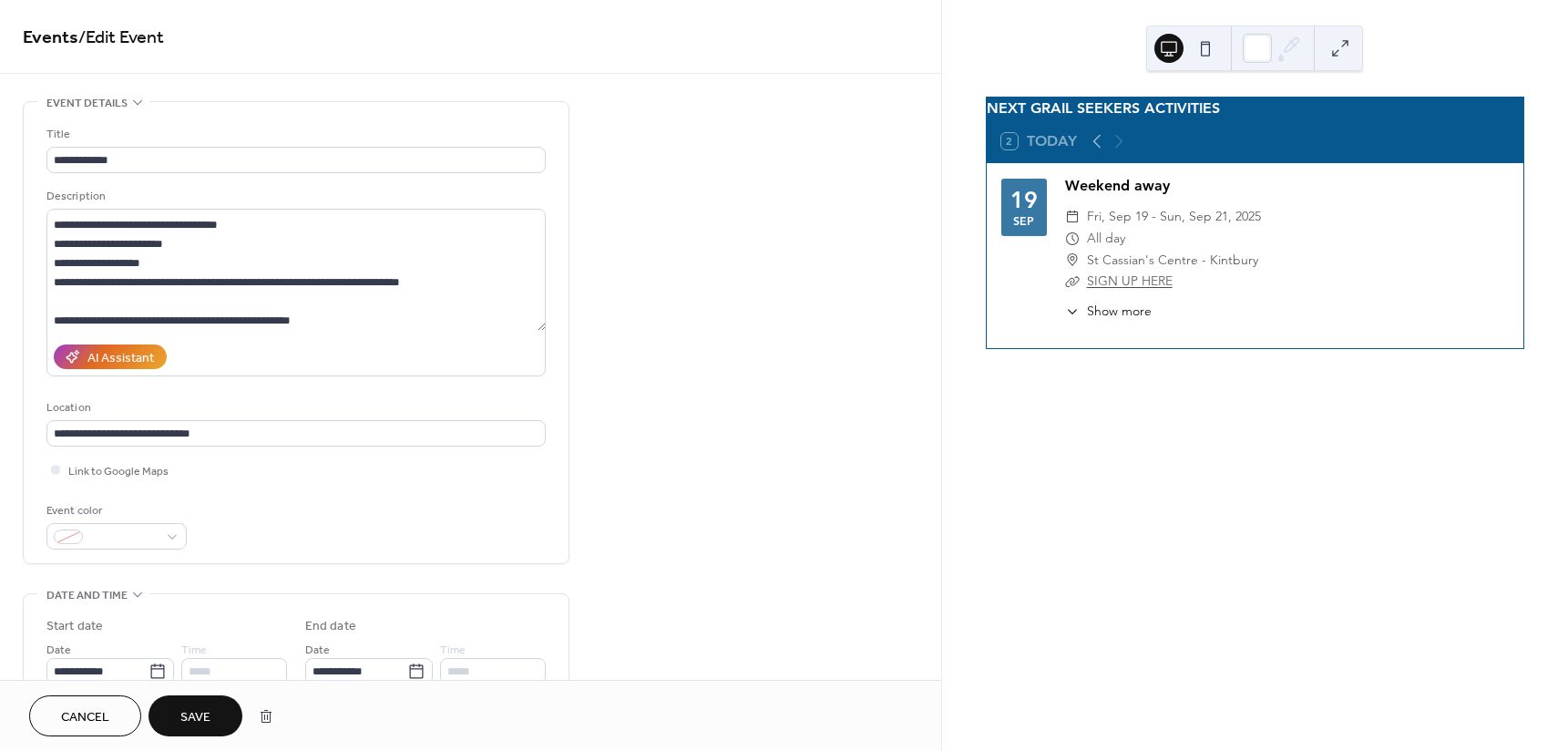 click on "Save" at bounding box center [195, 715] 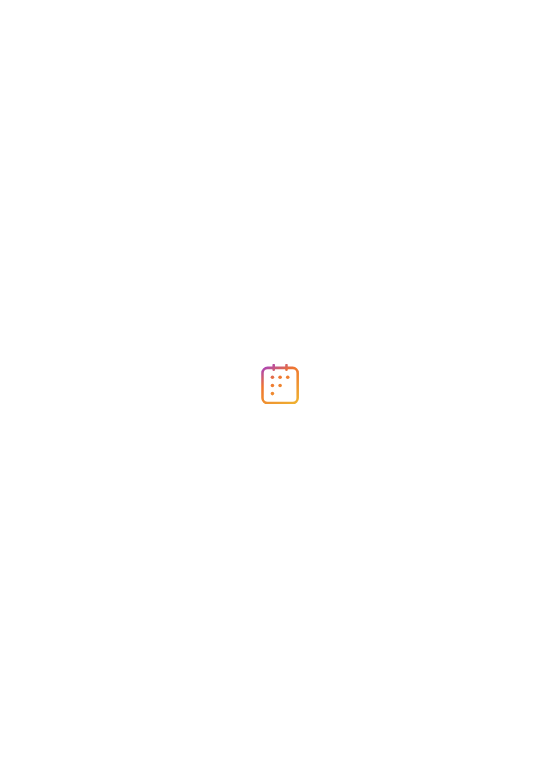 scroll, scrollTop: 0, scrollLeft: 0, axis: both 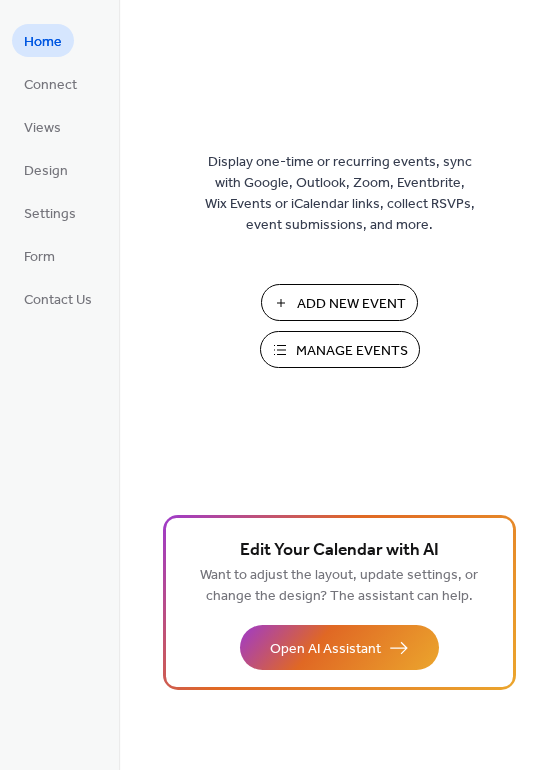 click on "Manage Events" at bounding box center [352, 351] 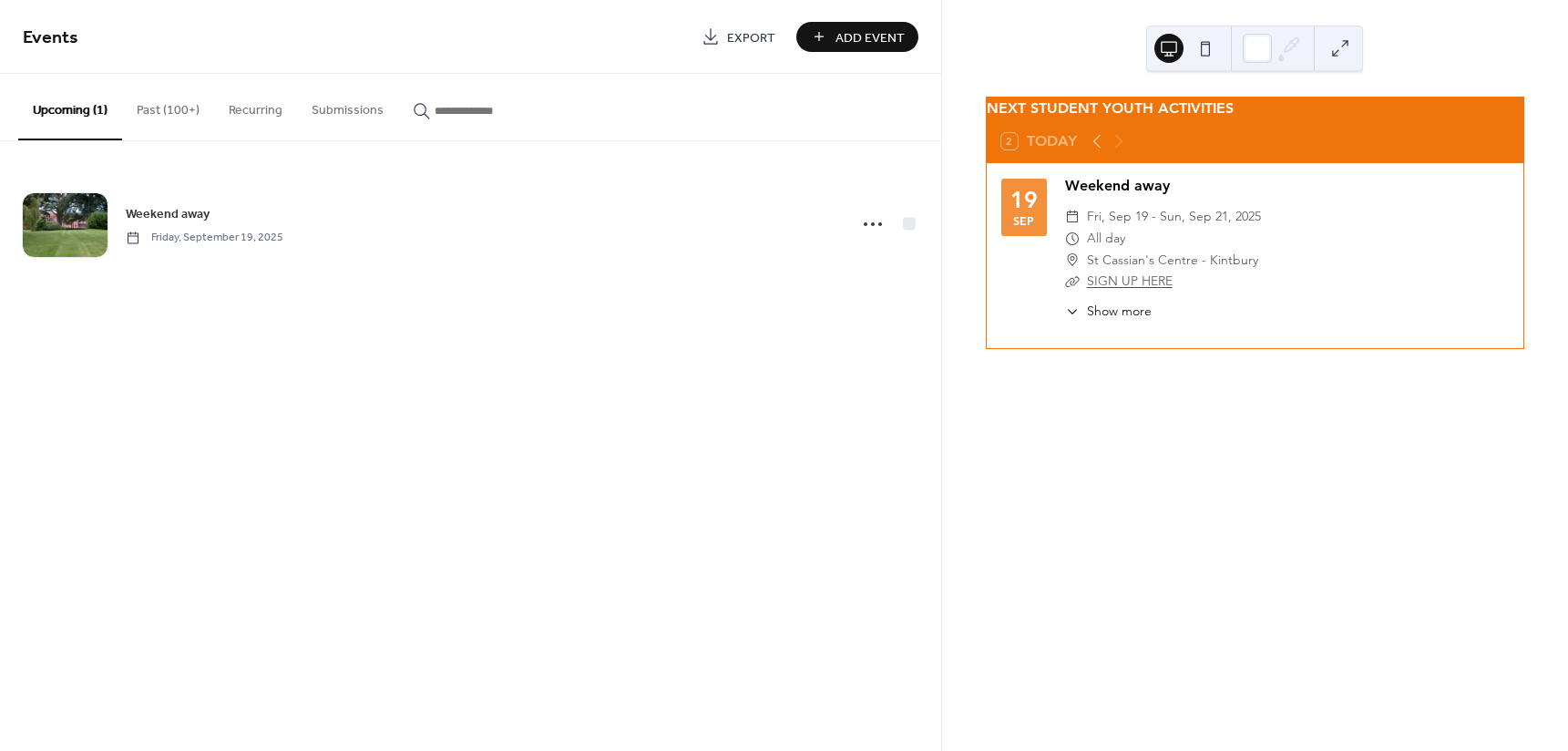scroll, scrollTop: 0, scrollLeft: 0, axis: both 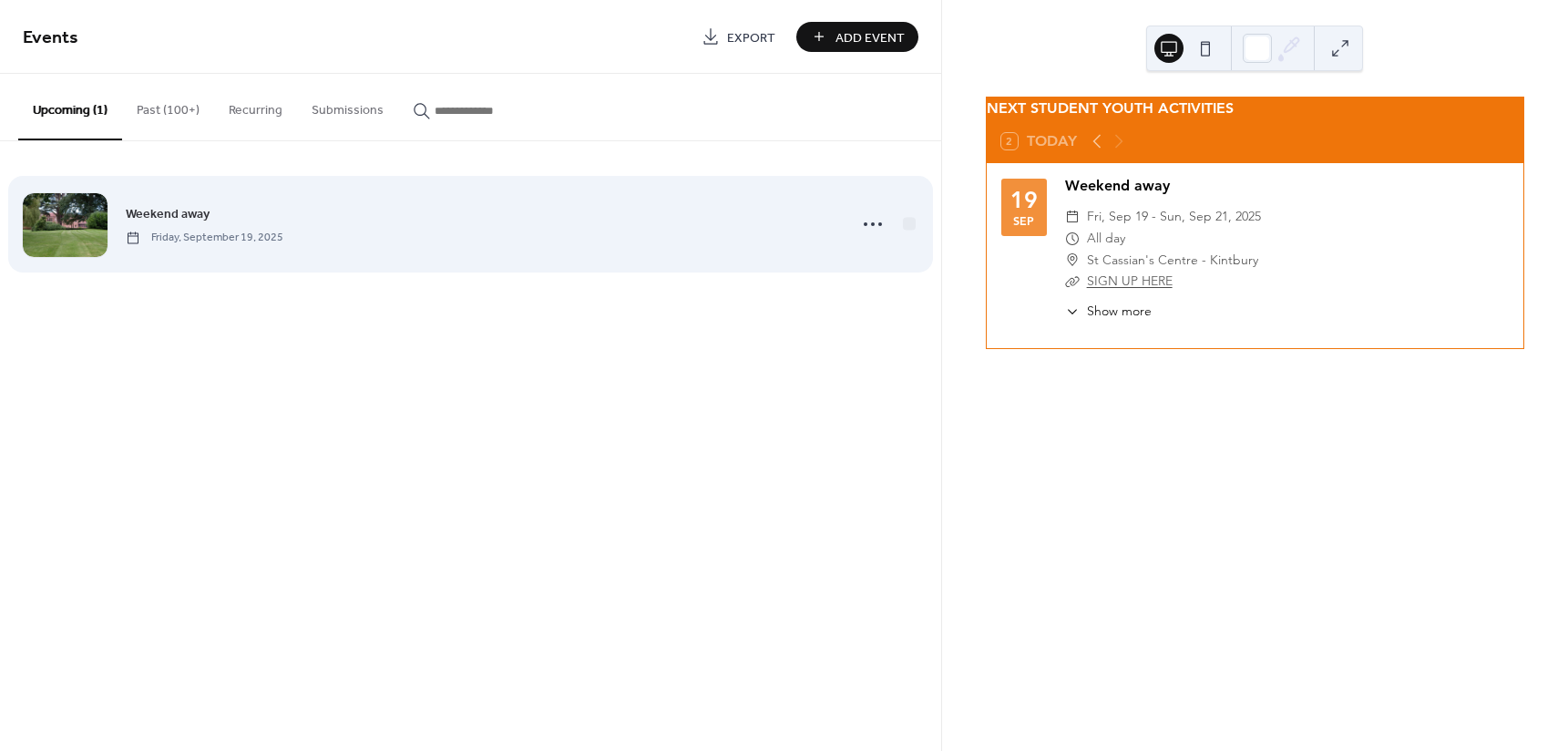 click on "Weekend away" at bounding box center [168, 214] 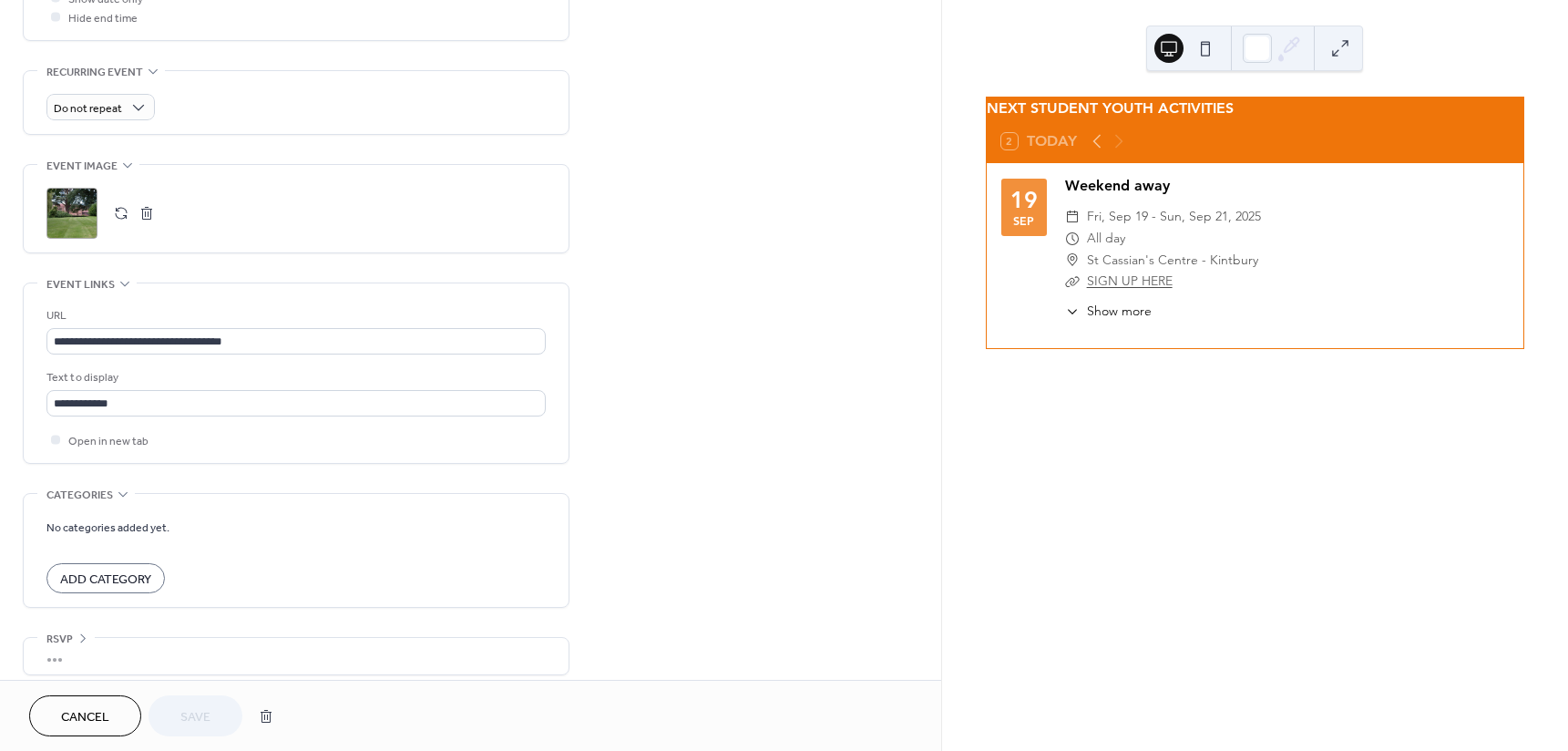 scroll, scrollTop: 751, scrollLeft: 0, axis: vertical 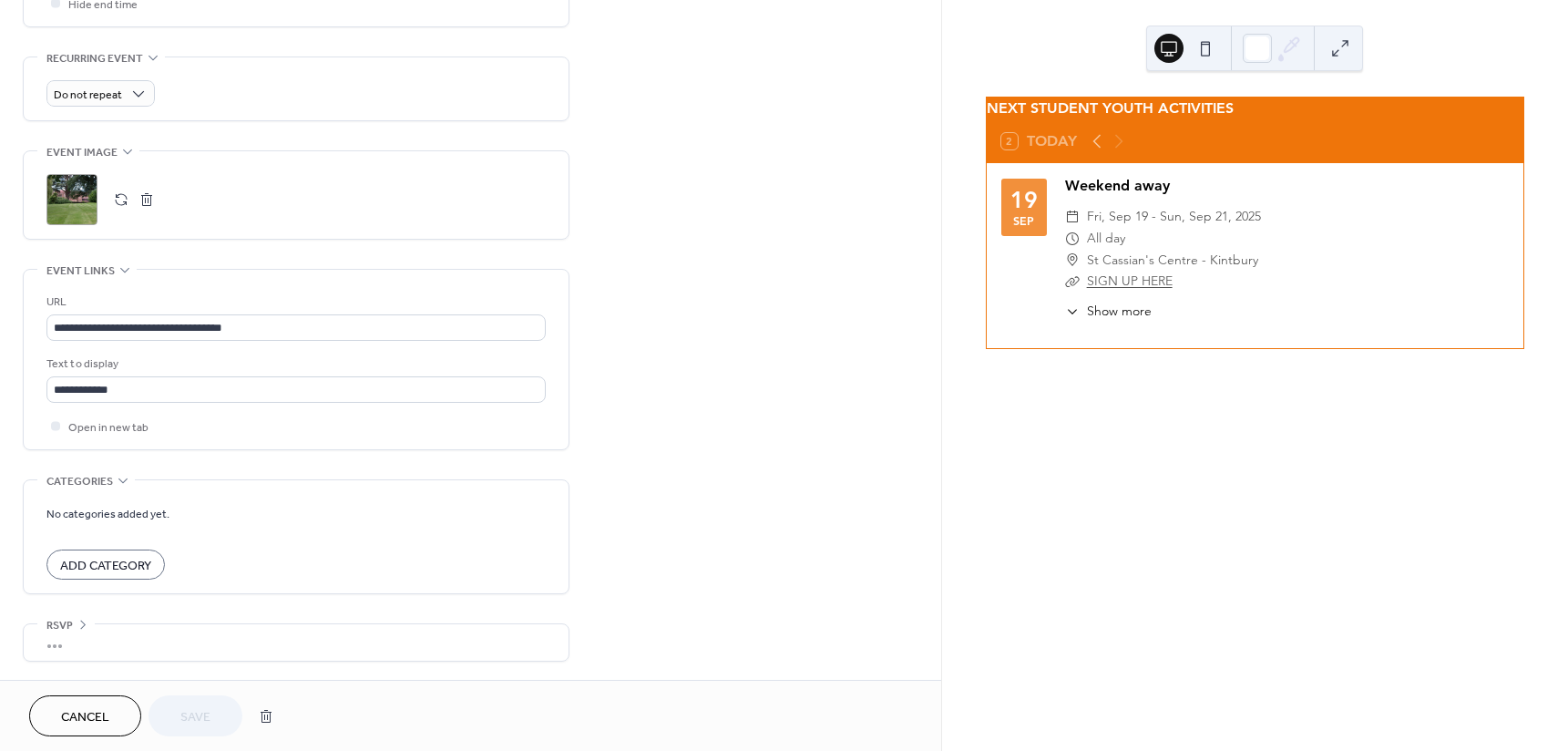click at bounding box center [147, 200] 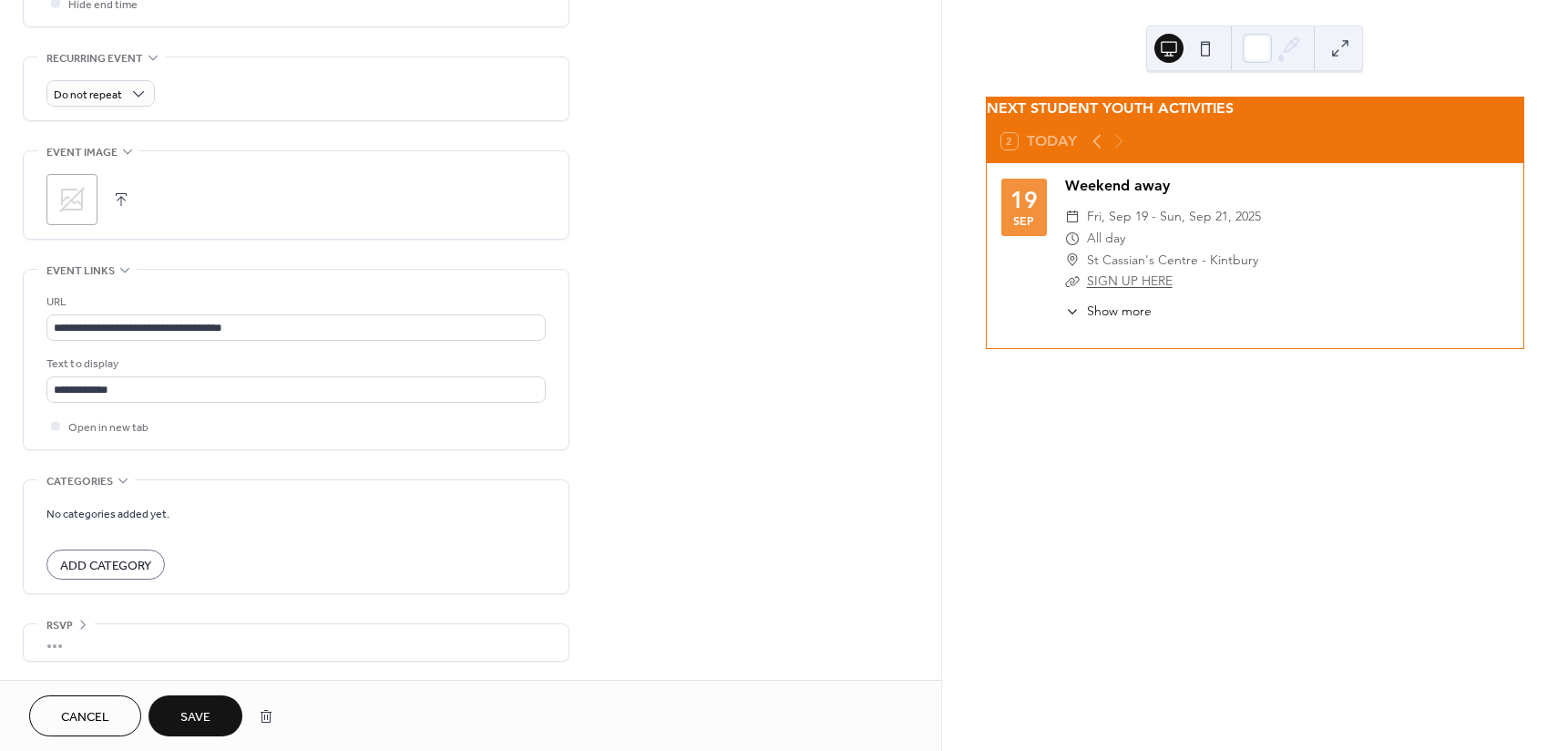 click on "Save" at bounding box center [195, 715] 